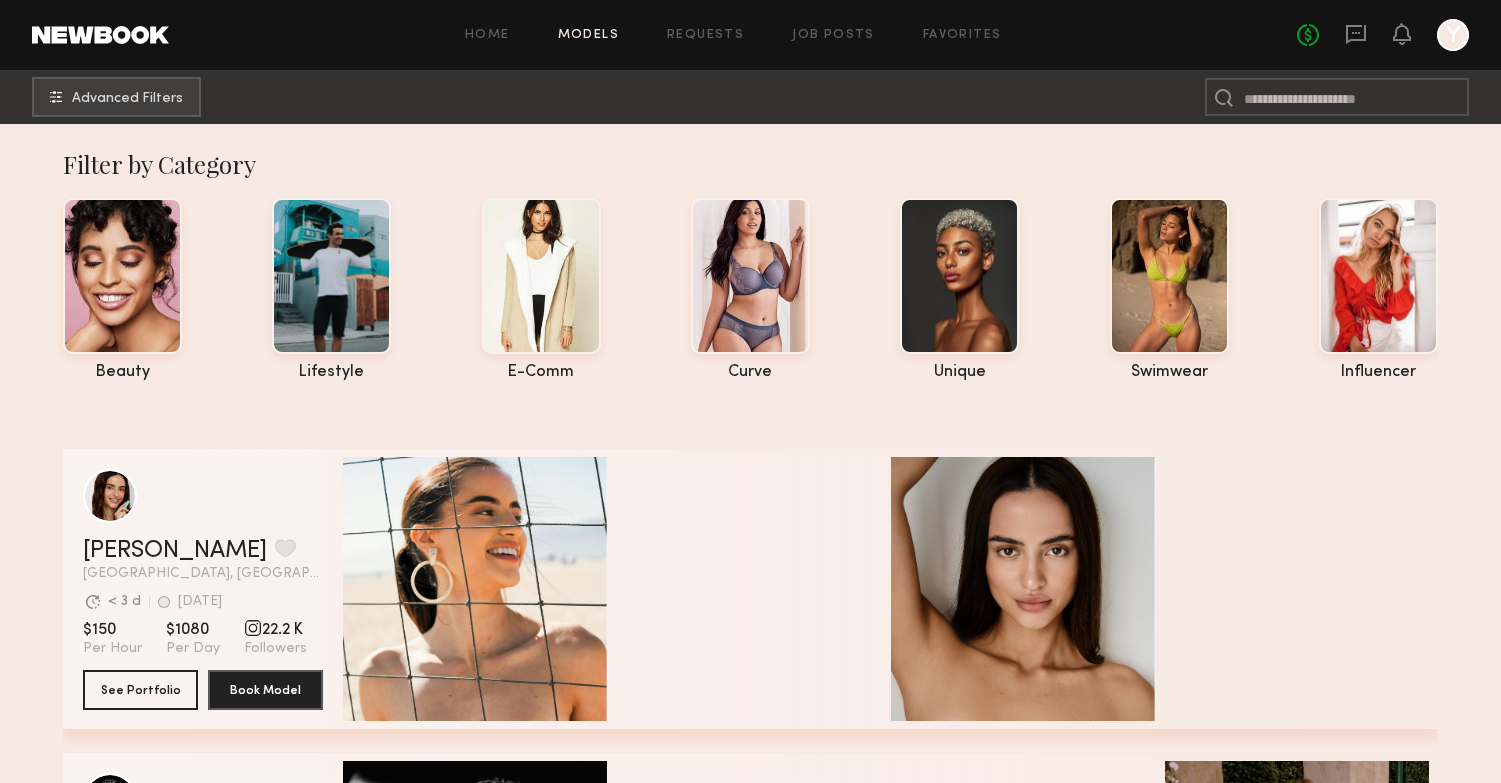 scroll, scrollTop: 16, scrollLeft: 0, axis: vertical 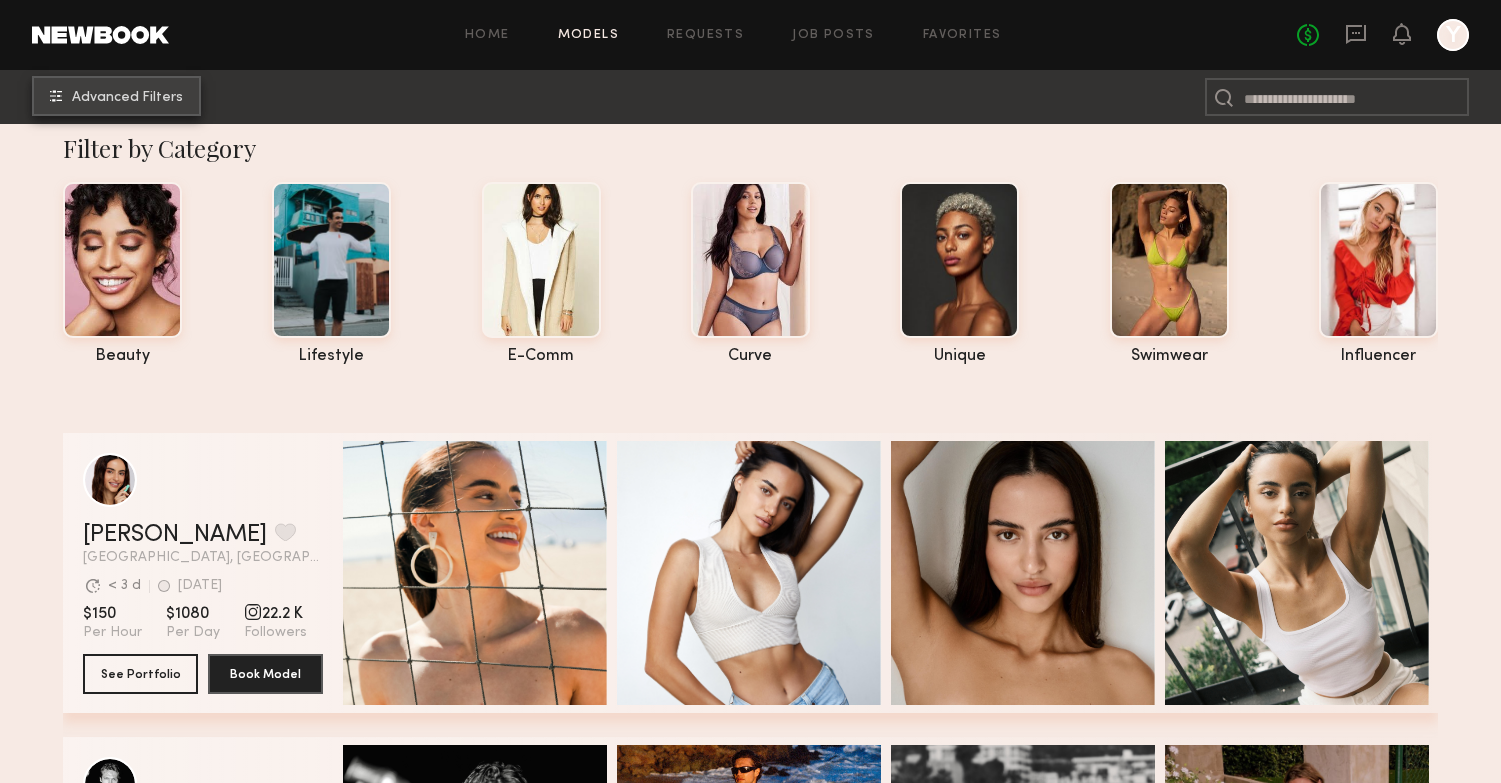click on "Advanced Filters" 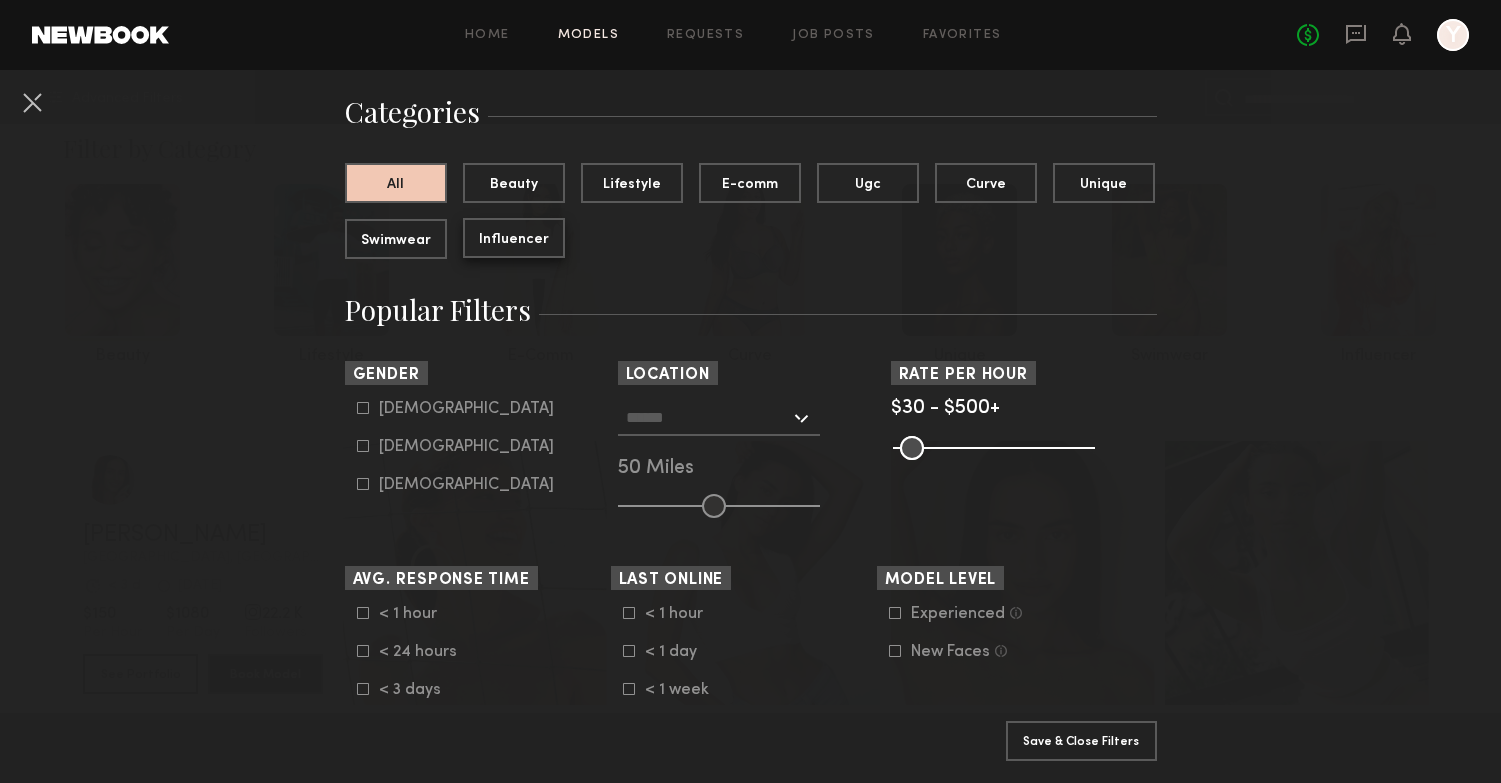 scroll, scrollTop: 159, scrollLeft: 0, axis: vertical 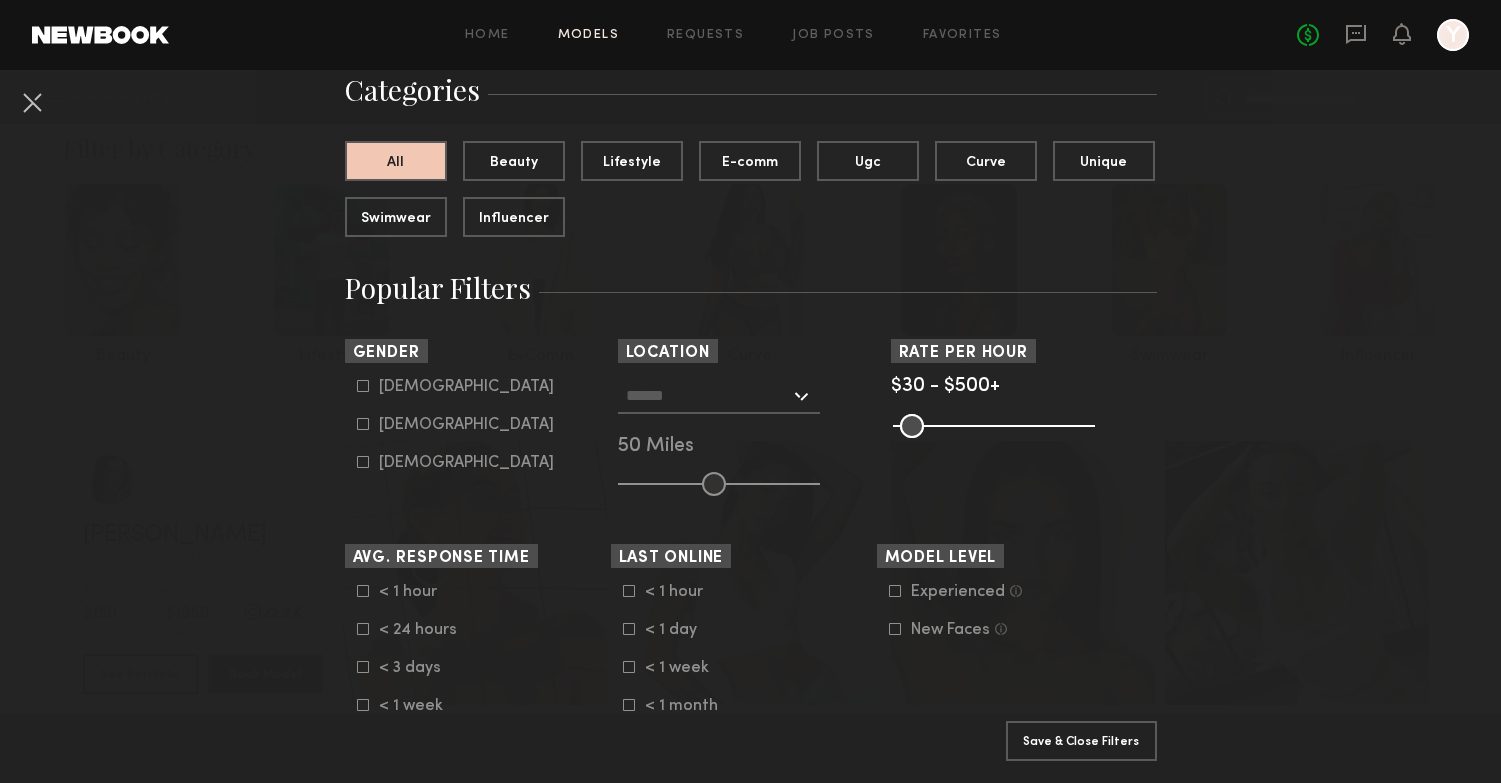 click 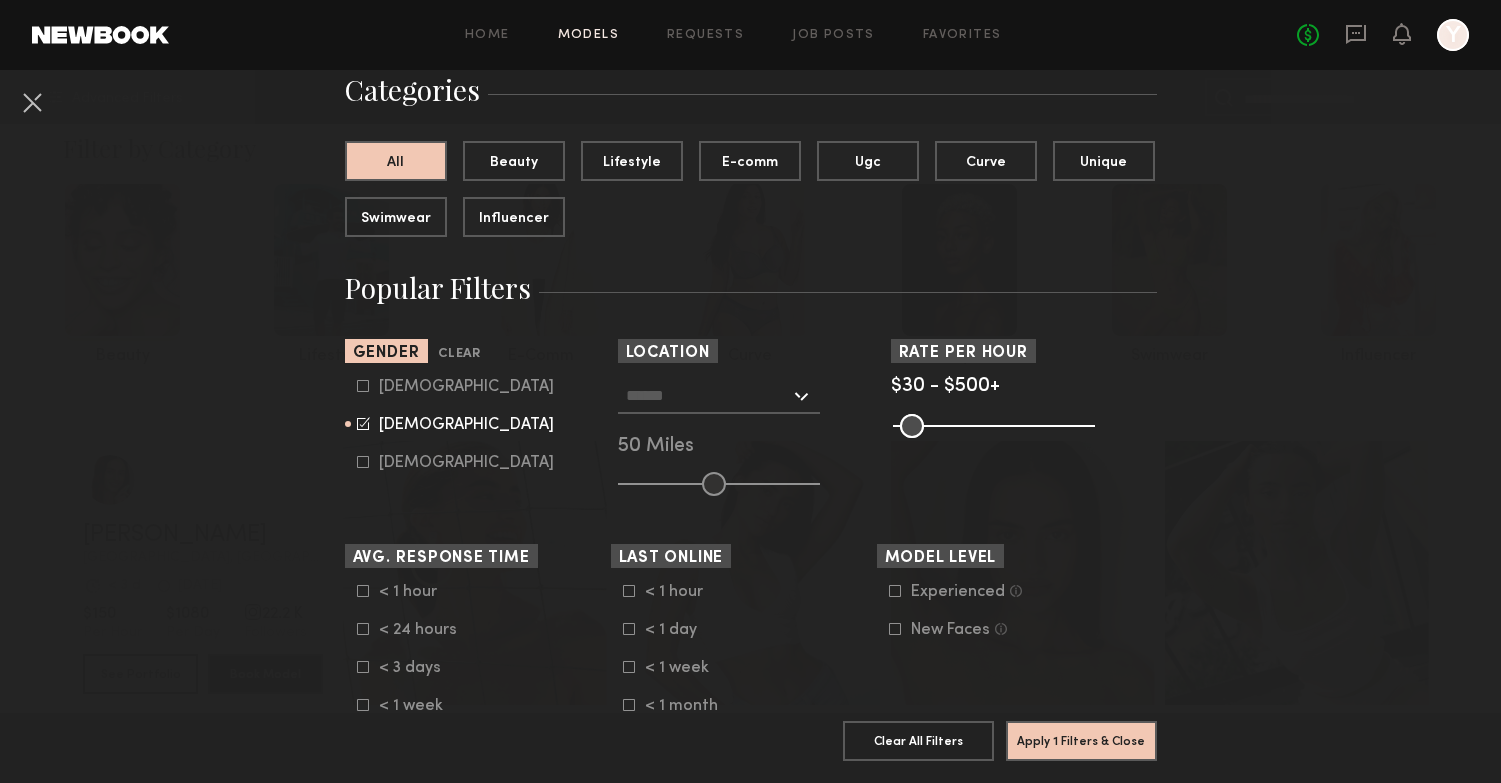click 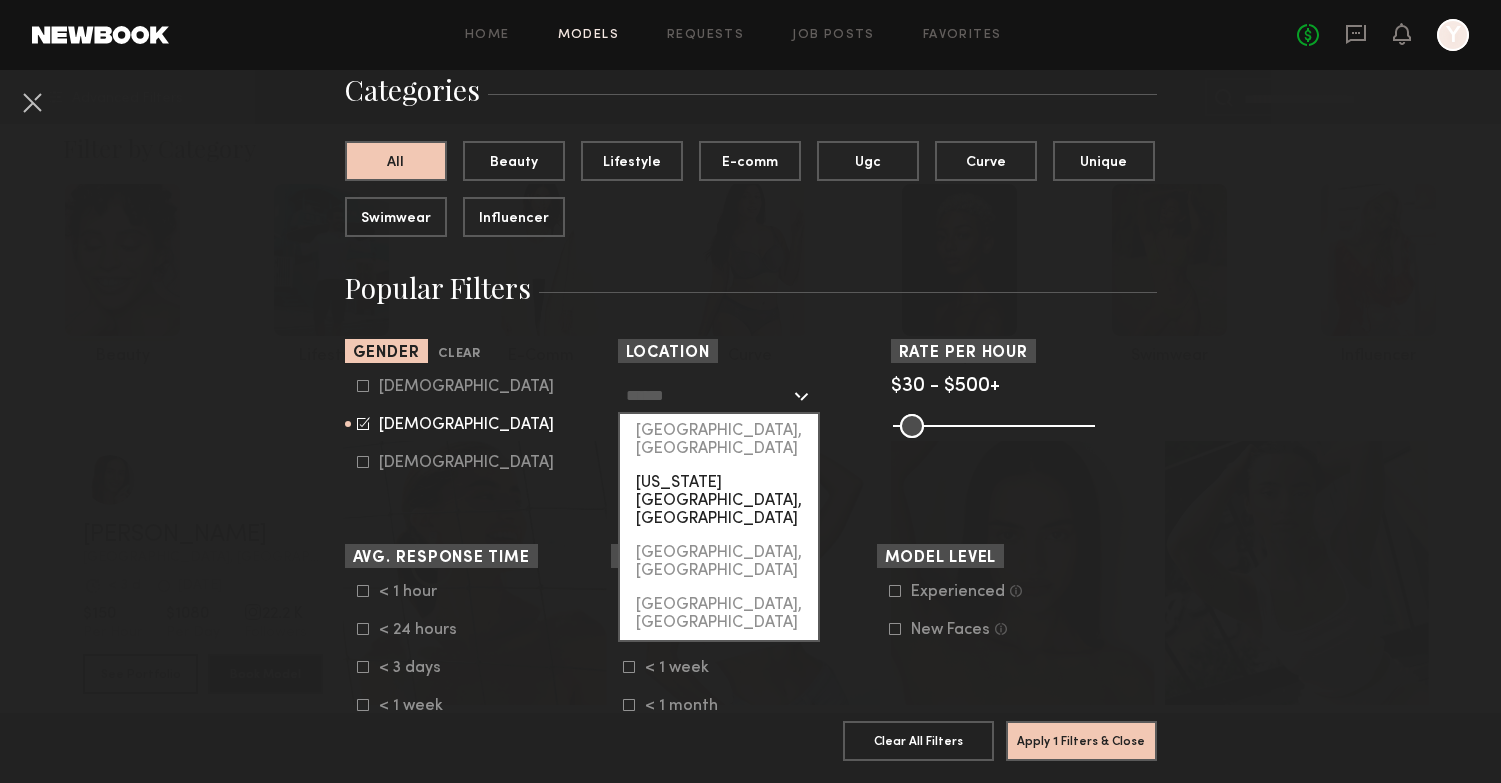 click on "[US_STATE][GEOGRAPHIC_DATA], [GEOGRAPHIC_DATA]" 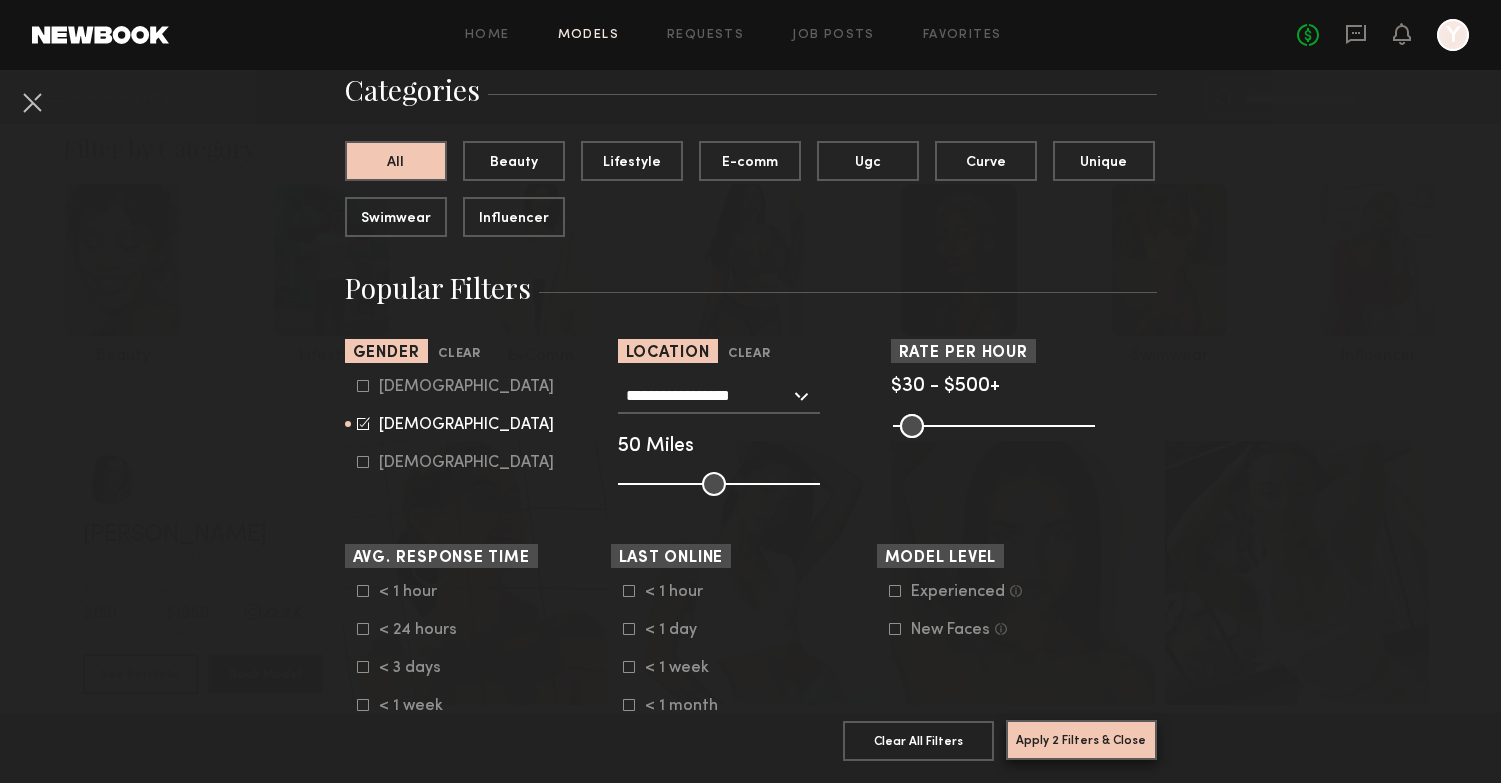 click on "Apply 2 Filters & Close" 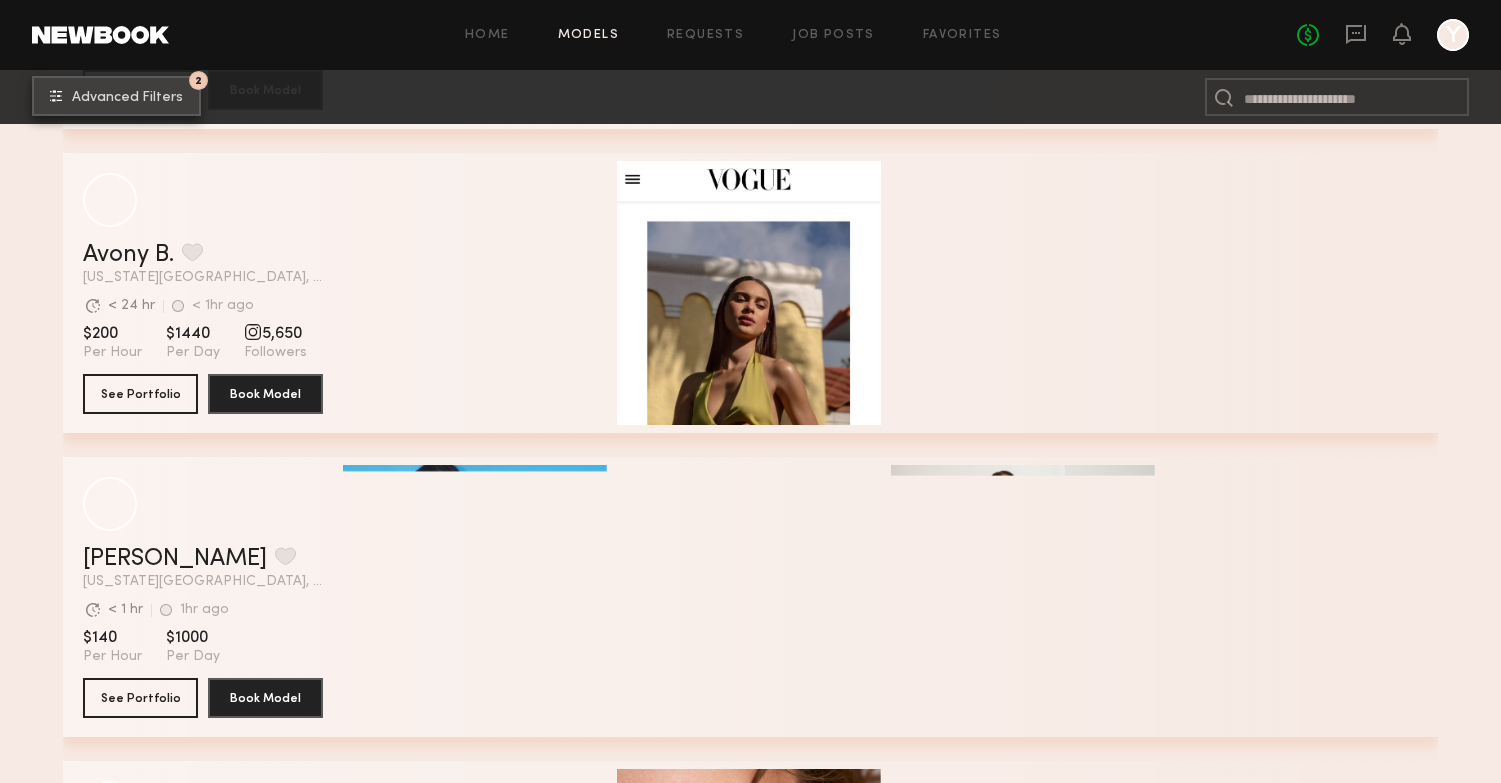 scroll, scrollTop: 9437, scrollLeft: 0, axis: vertical 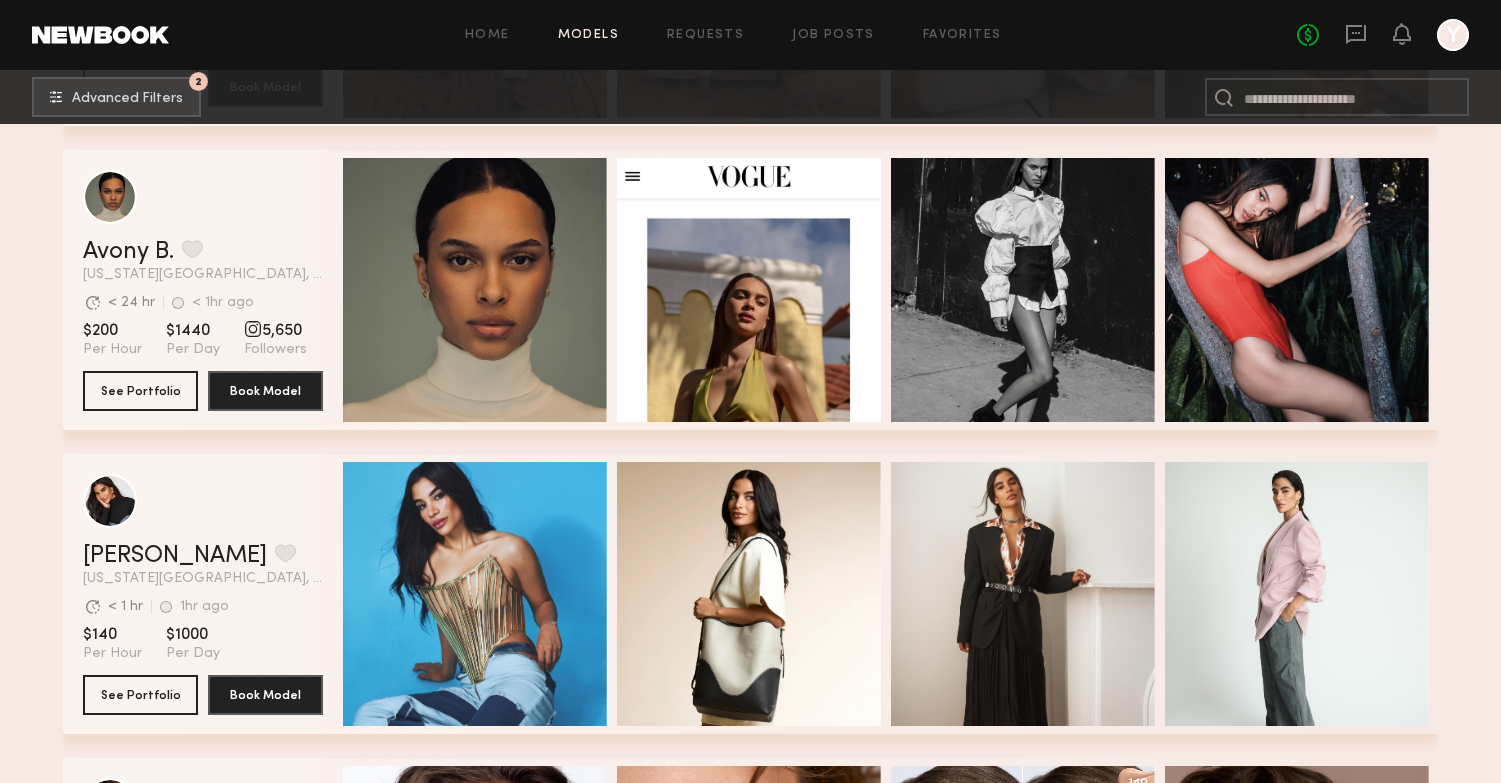 click on "Quick Preview" 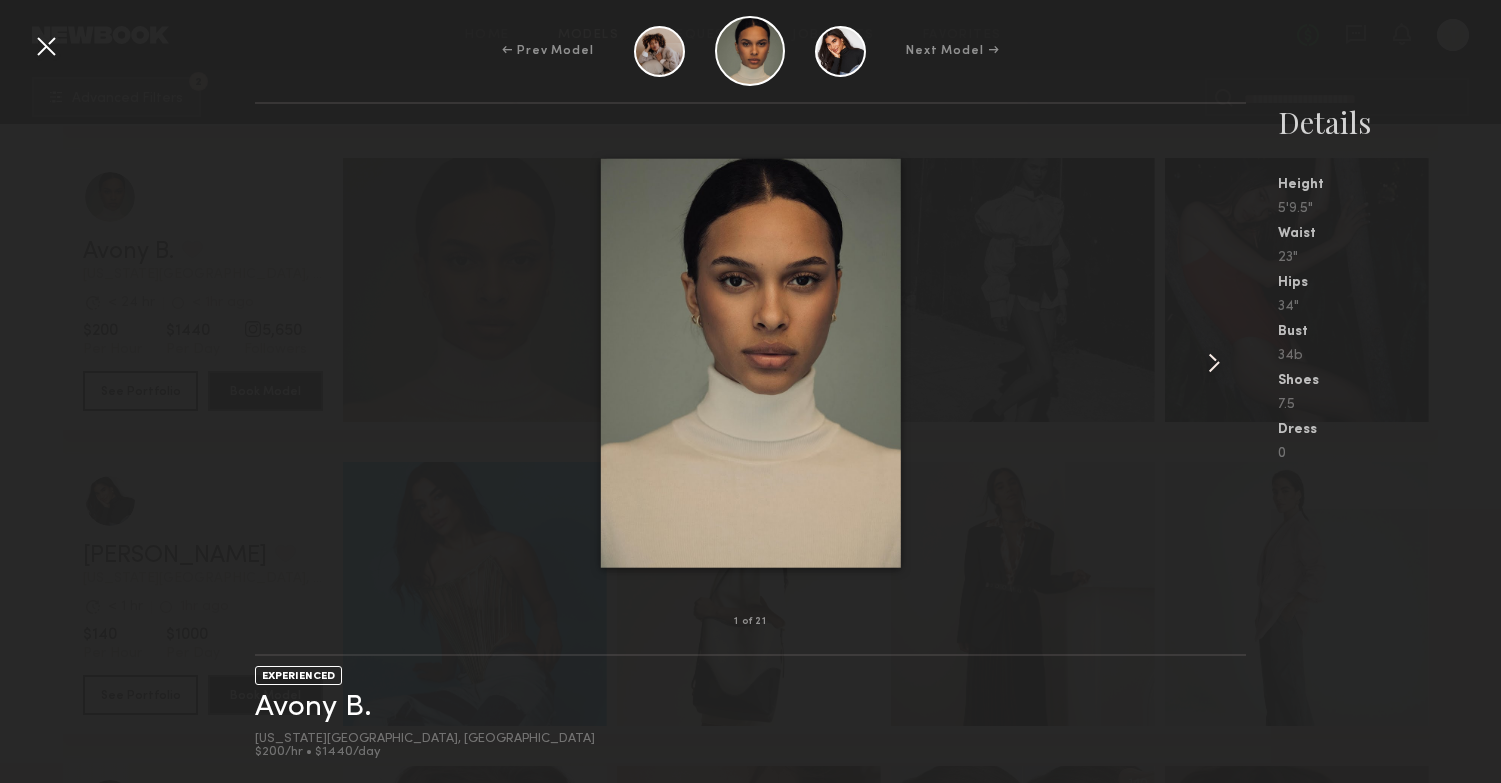 click at bounding box center [1214, 363] 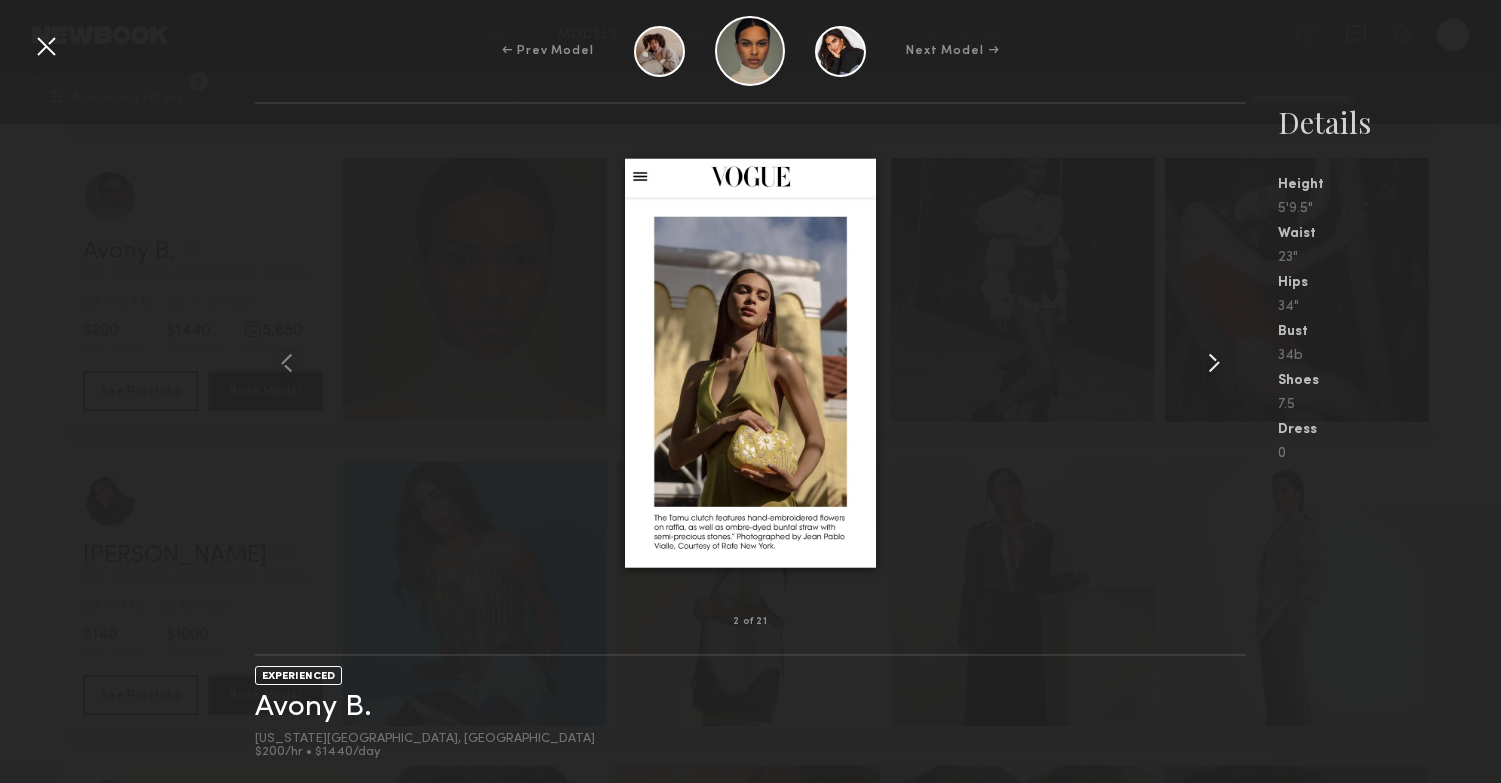 click at bounding box center (1214, 363) 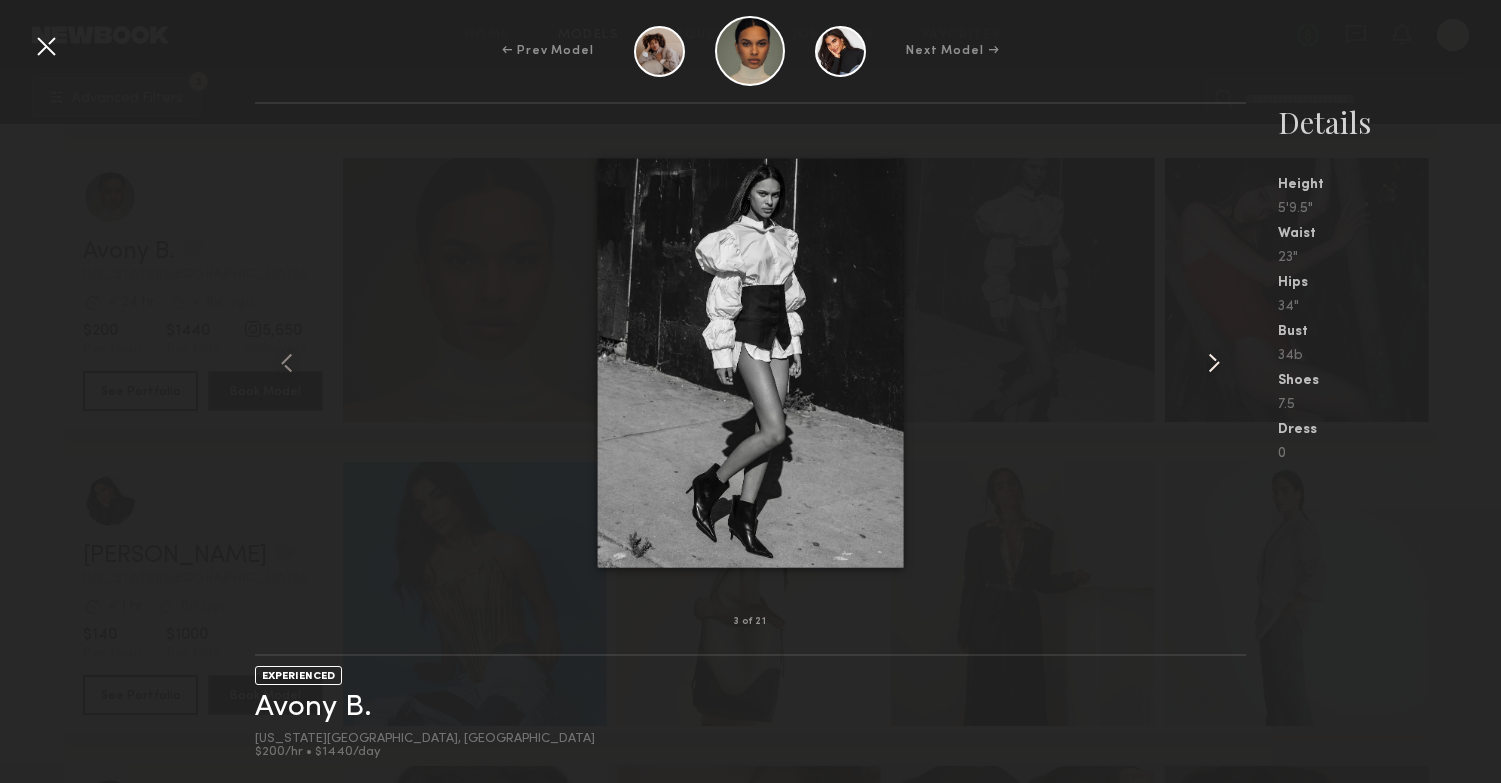 click at bounding box center (1214, 363) 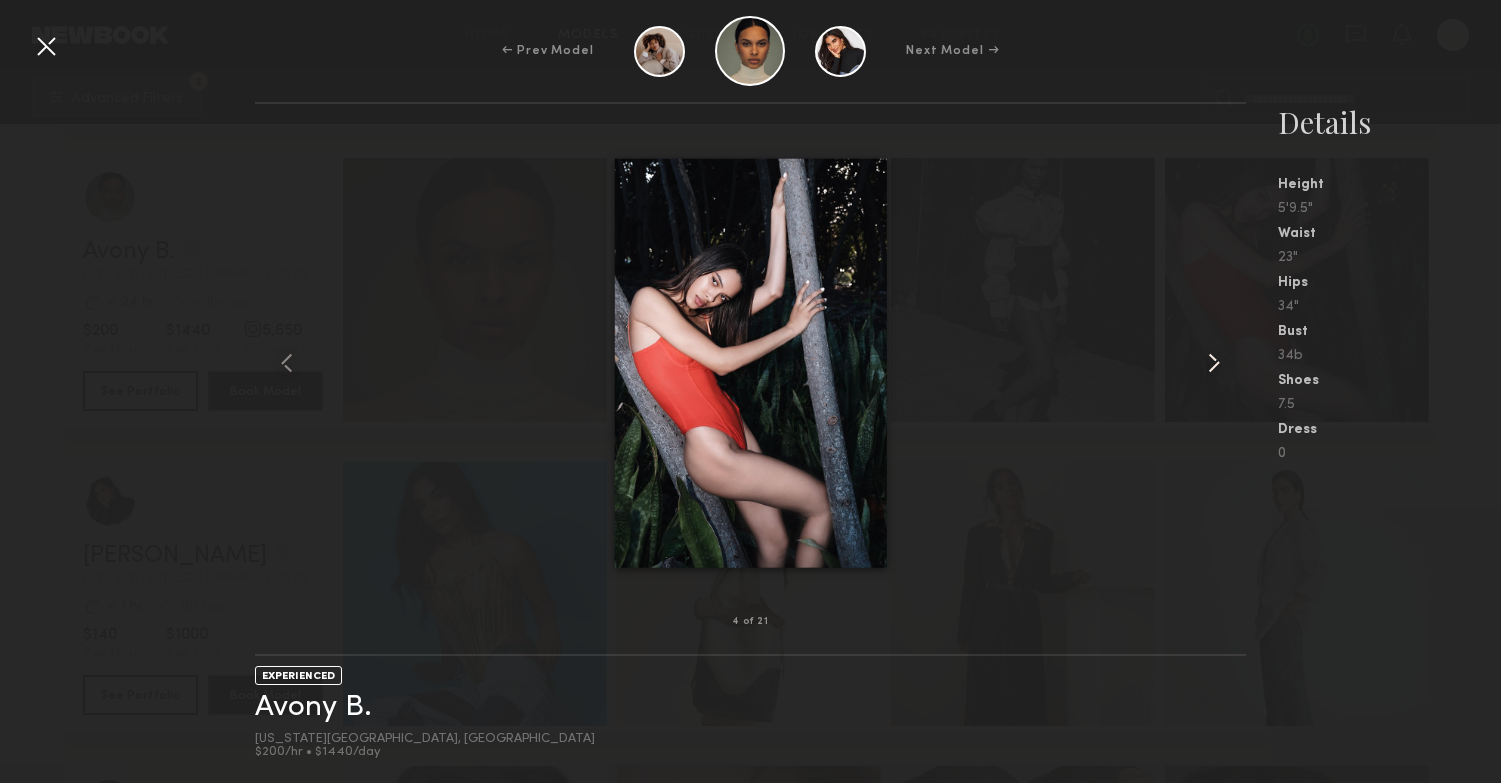 click at bounding box center (1214, 363) 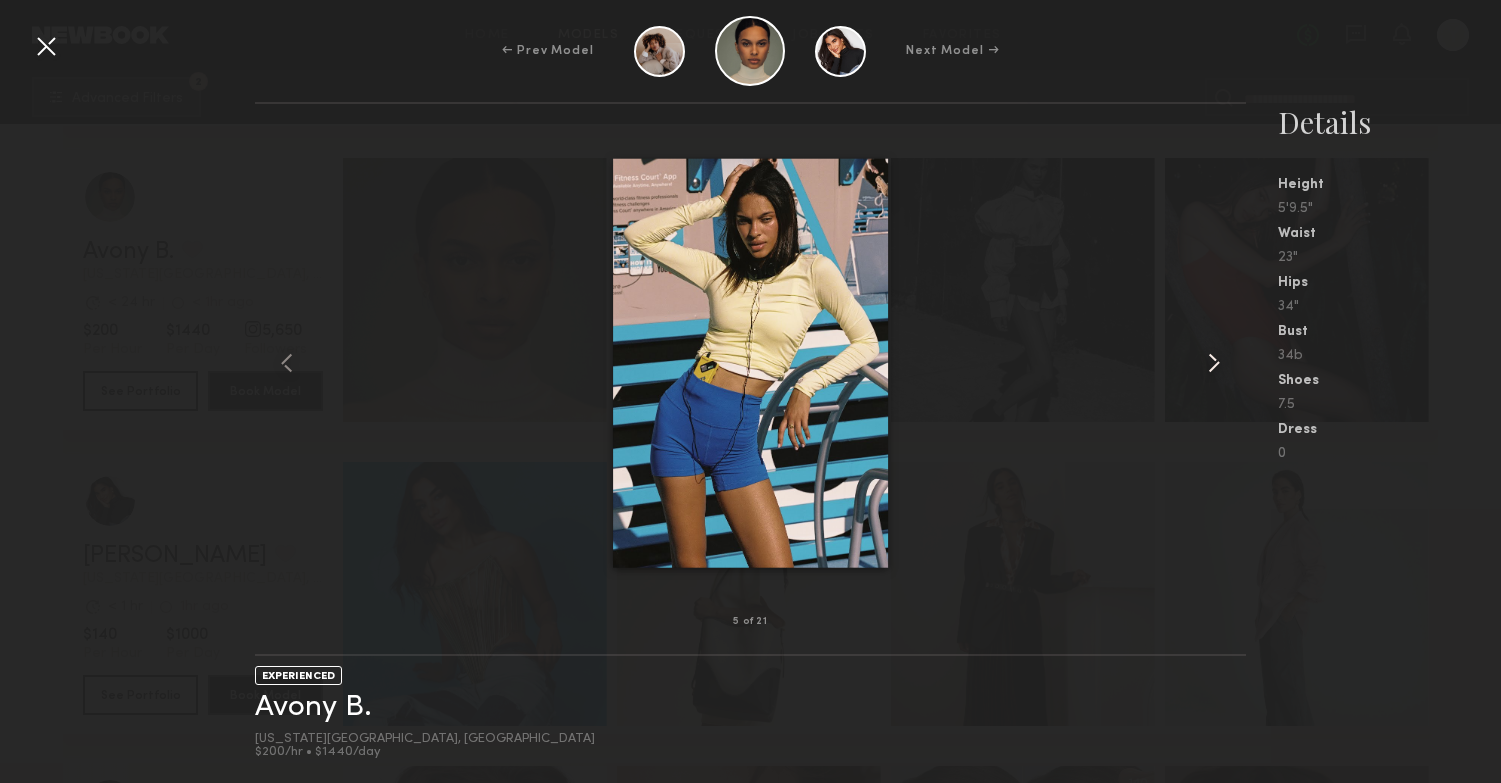 click at bounding box center (1214, 363) 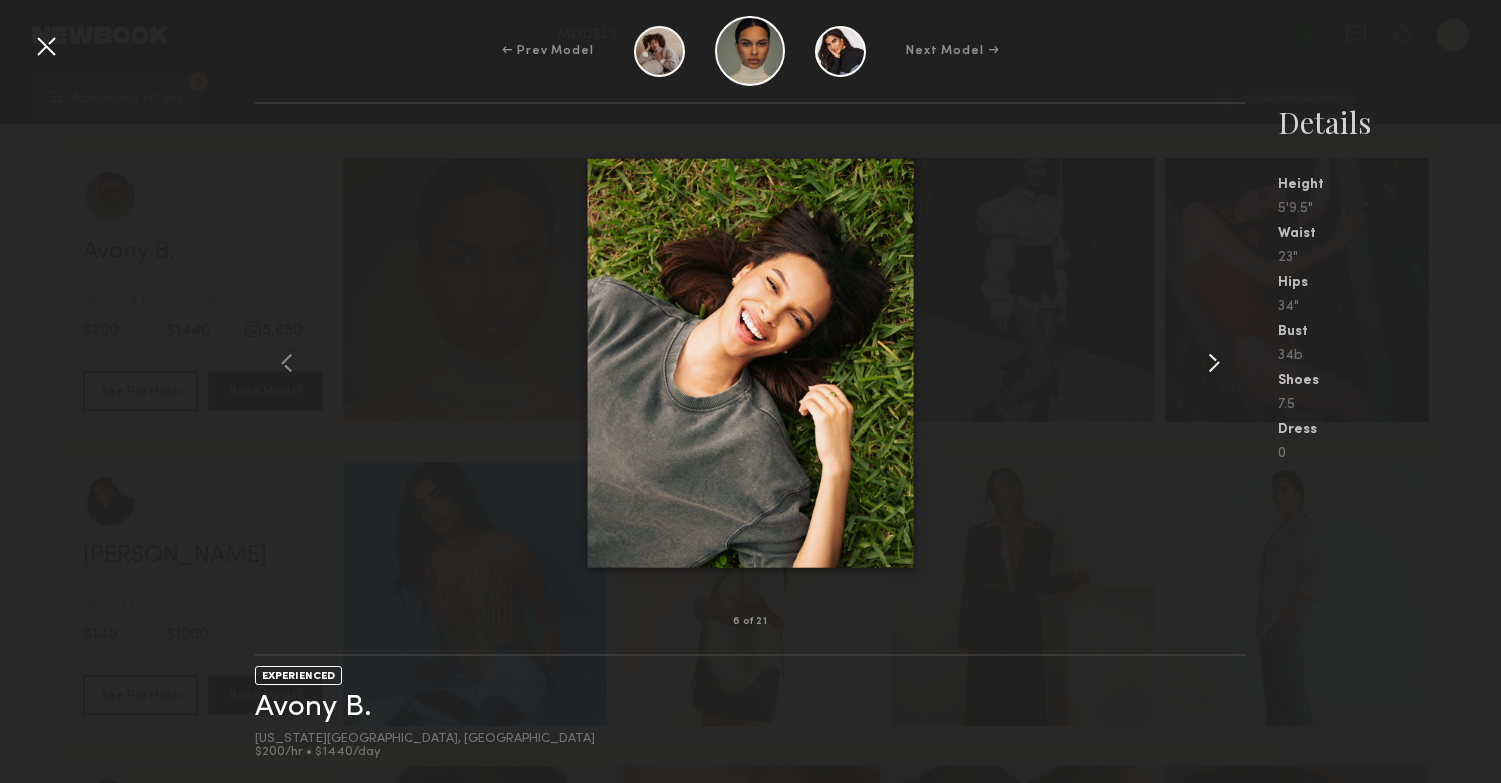 click at bounding box center (1214, 363) 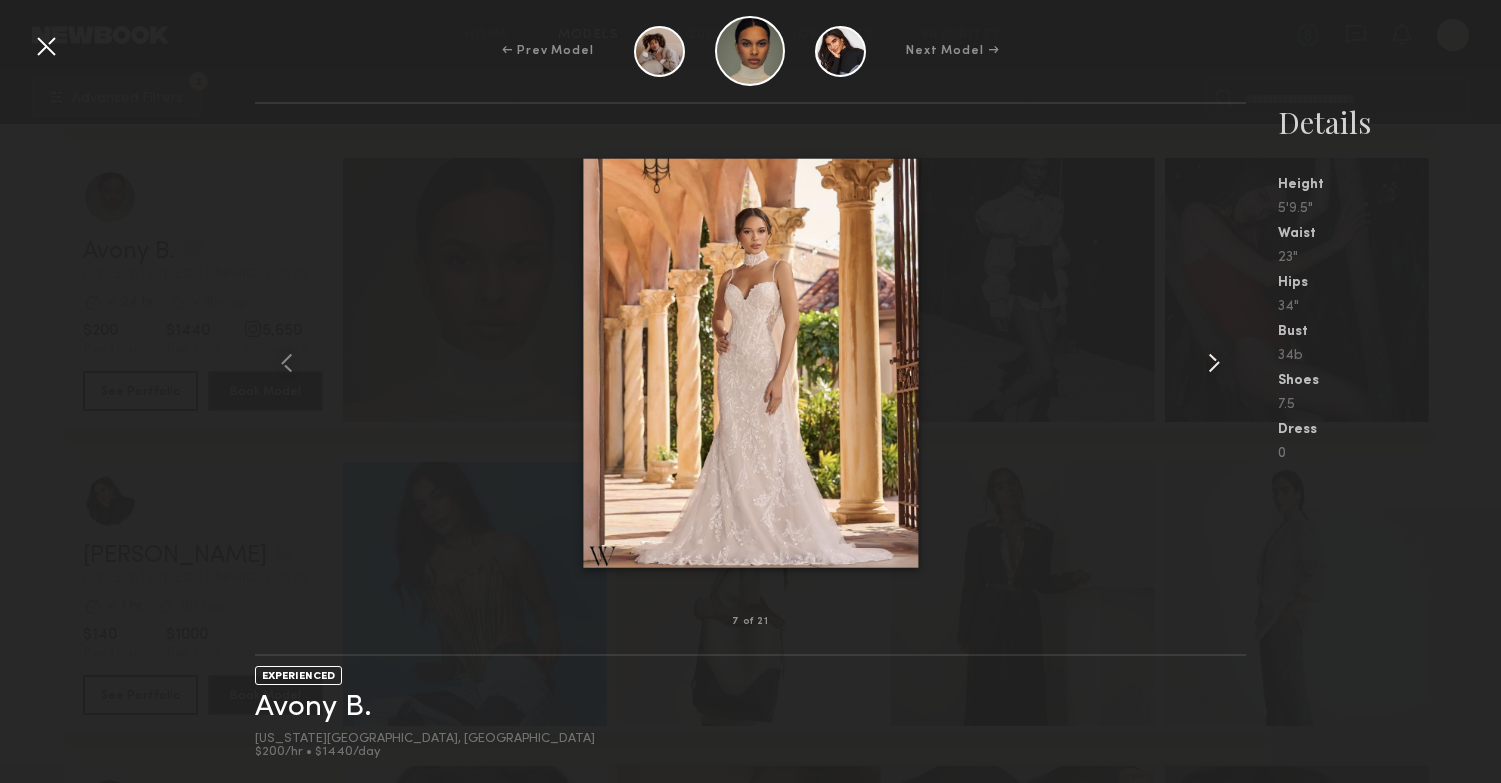 click at bounding box center (1214, 363) 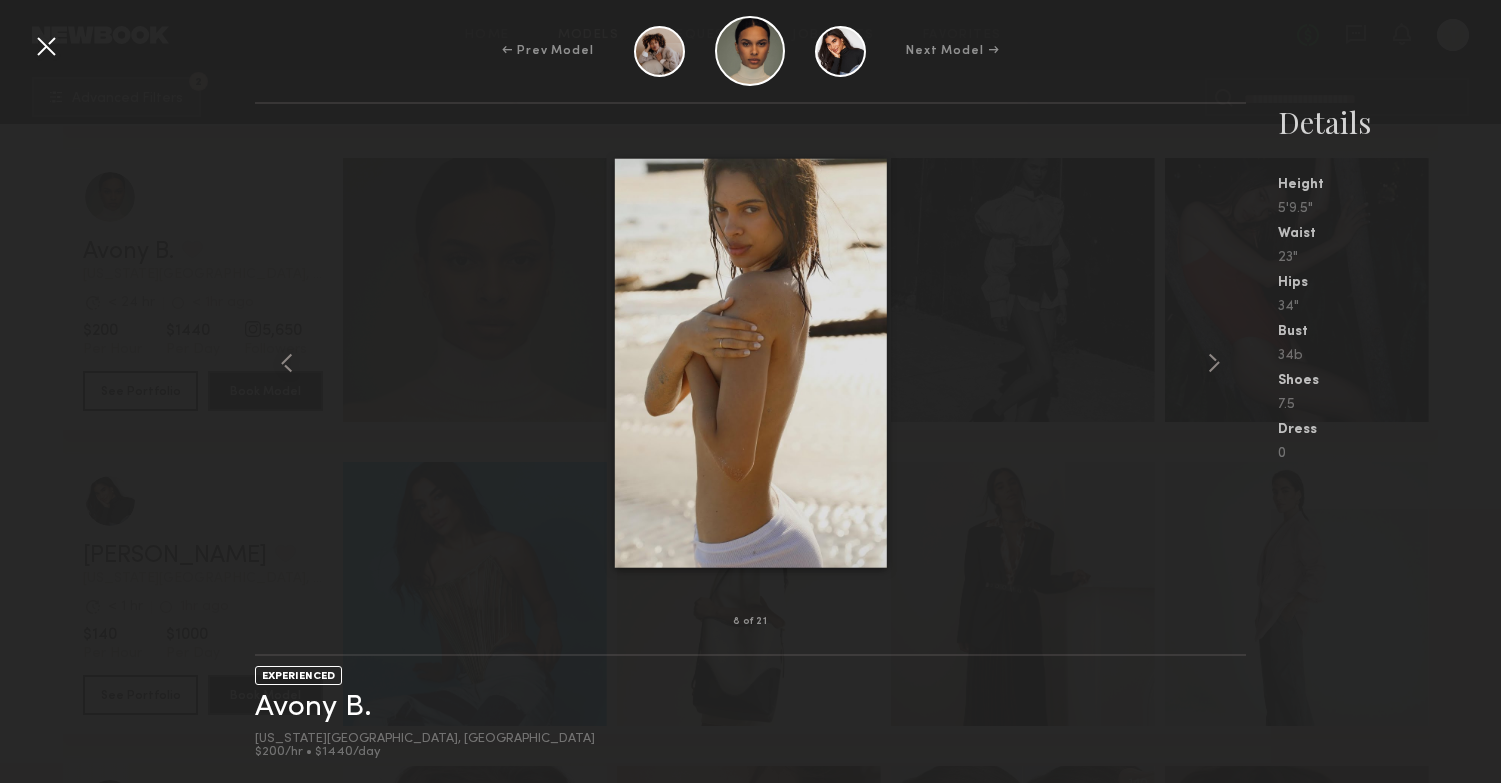click at bounding box center [46, 46] 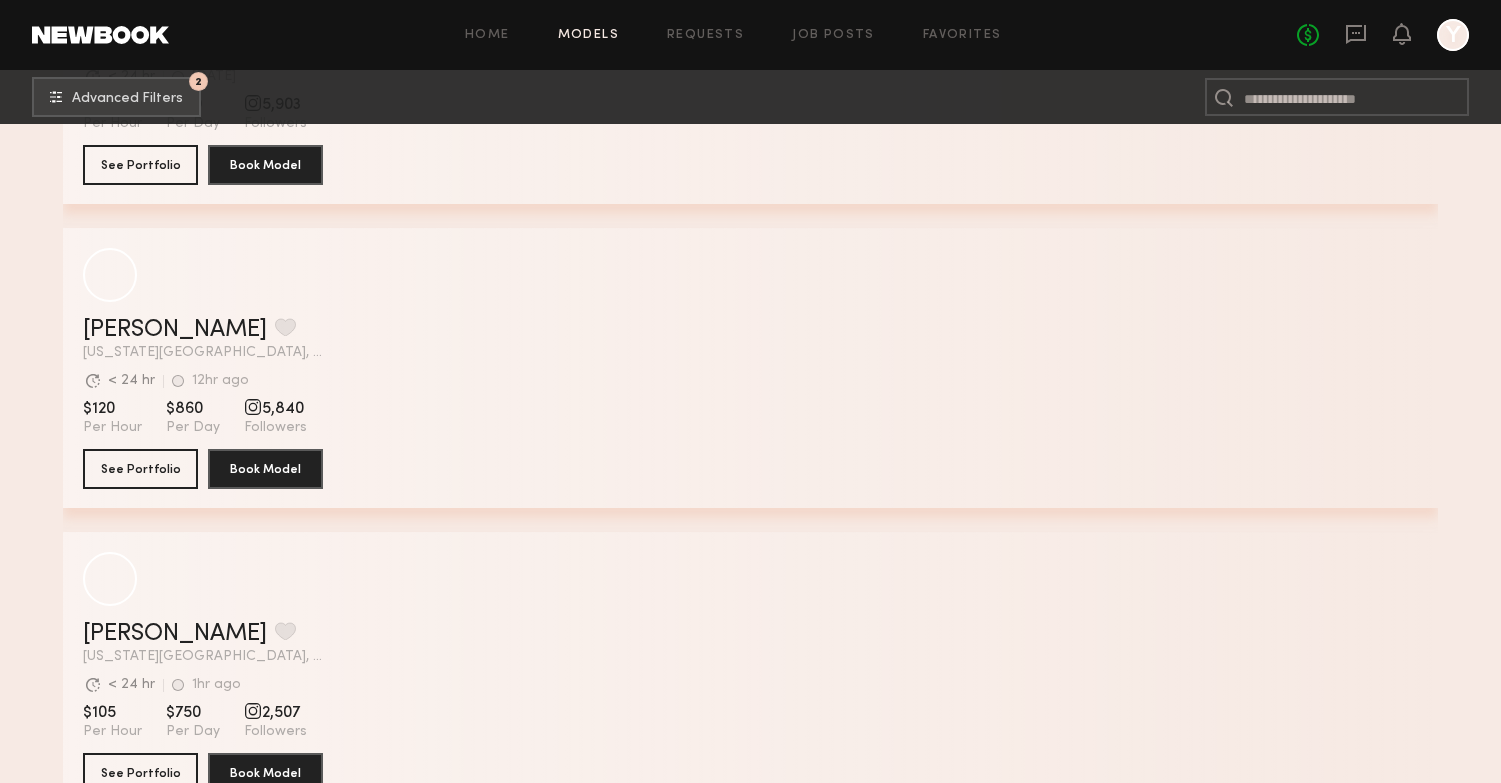 scroll, scrollTop: 15554, scrollLeft: 0, axis: vertical 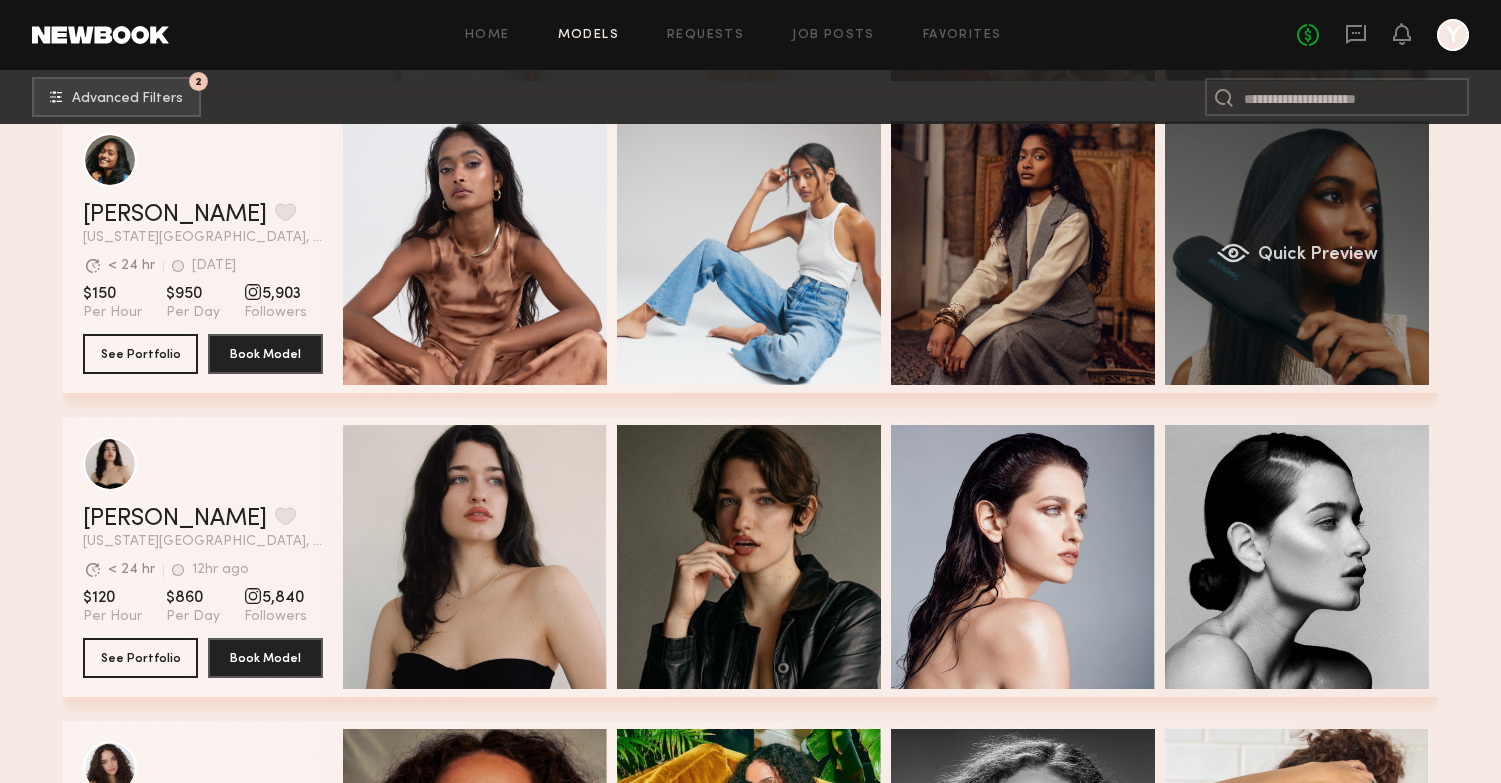 click on "Quick Preview" 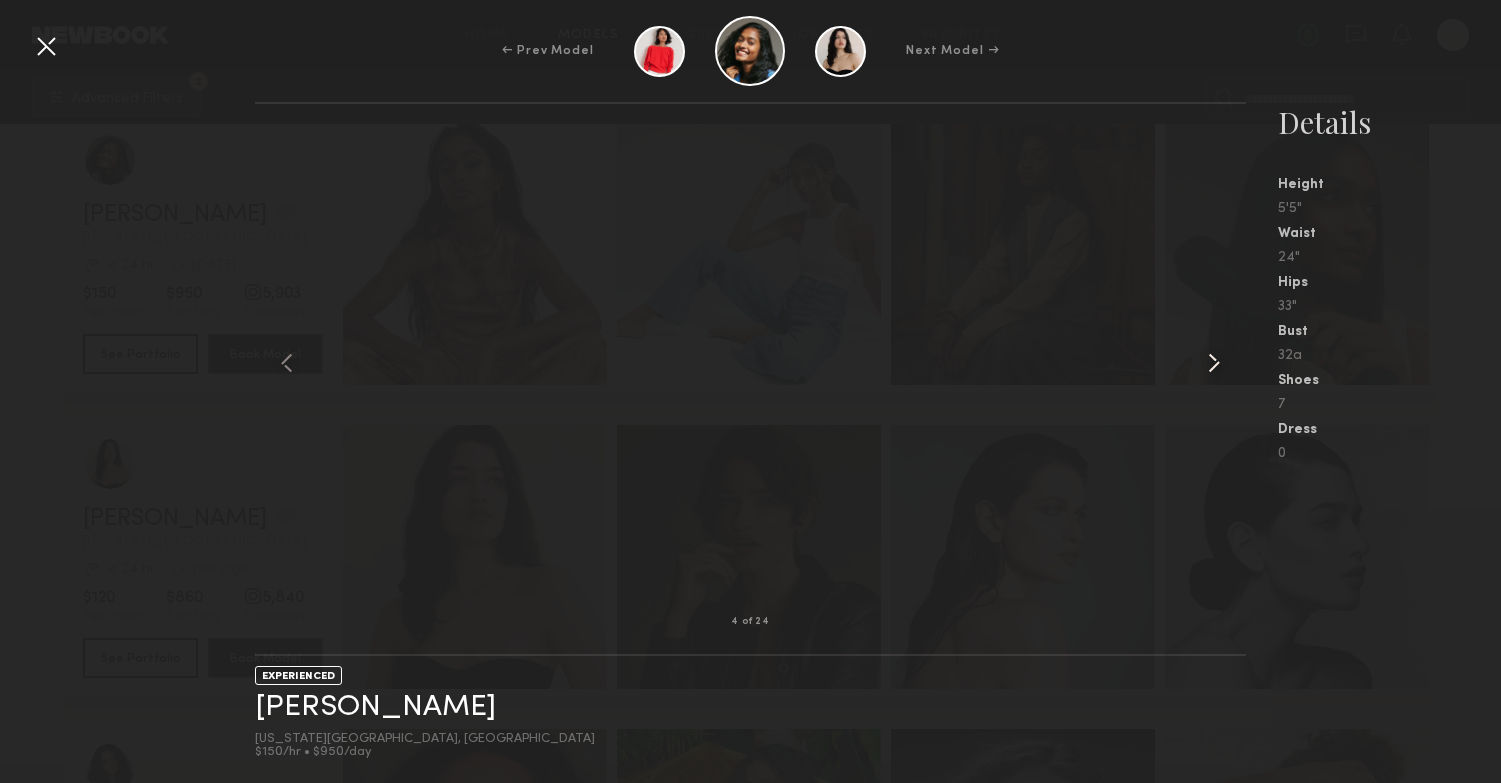 click at bounding box center (1214, 363) 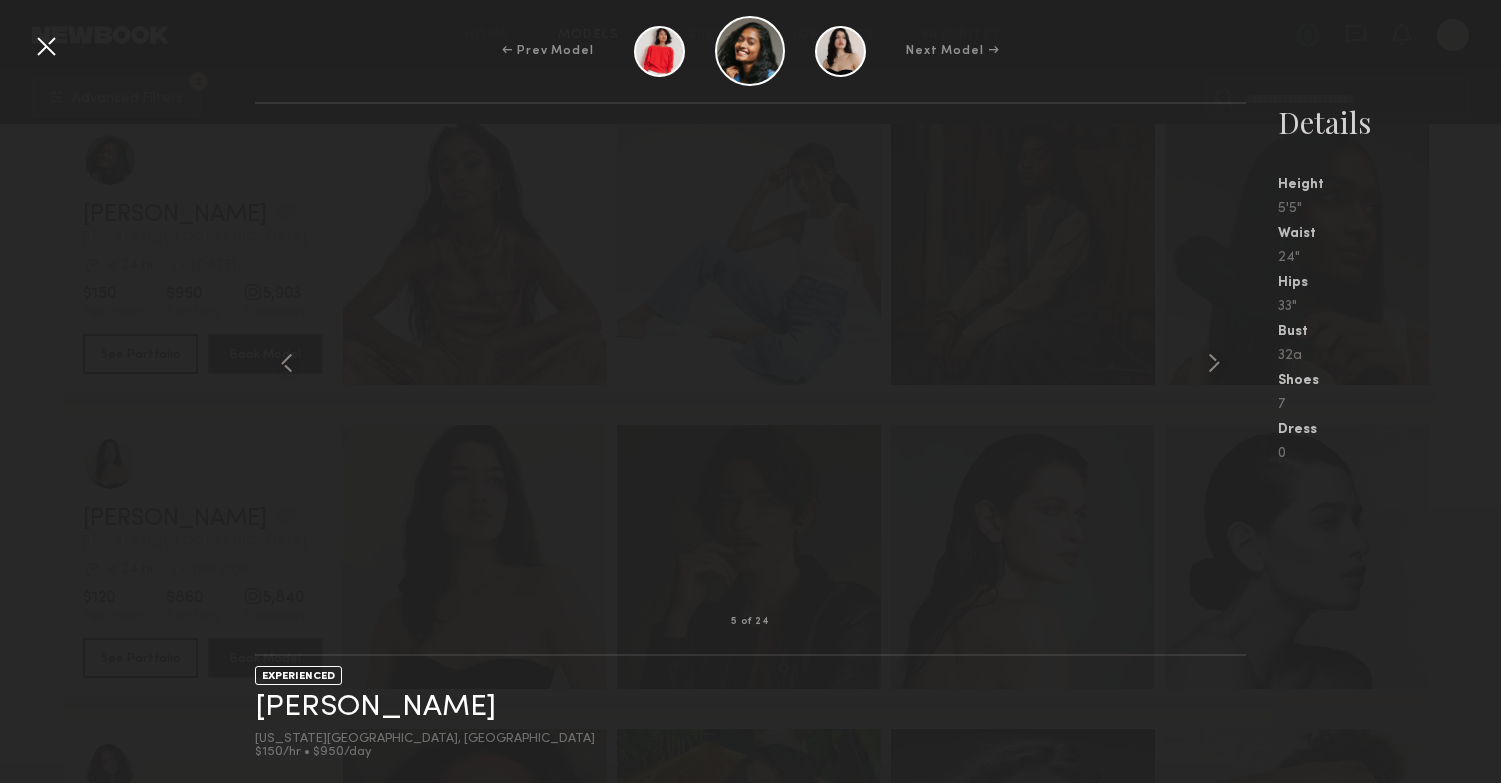 click at bounding box center [750, 363] 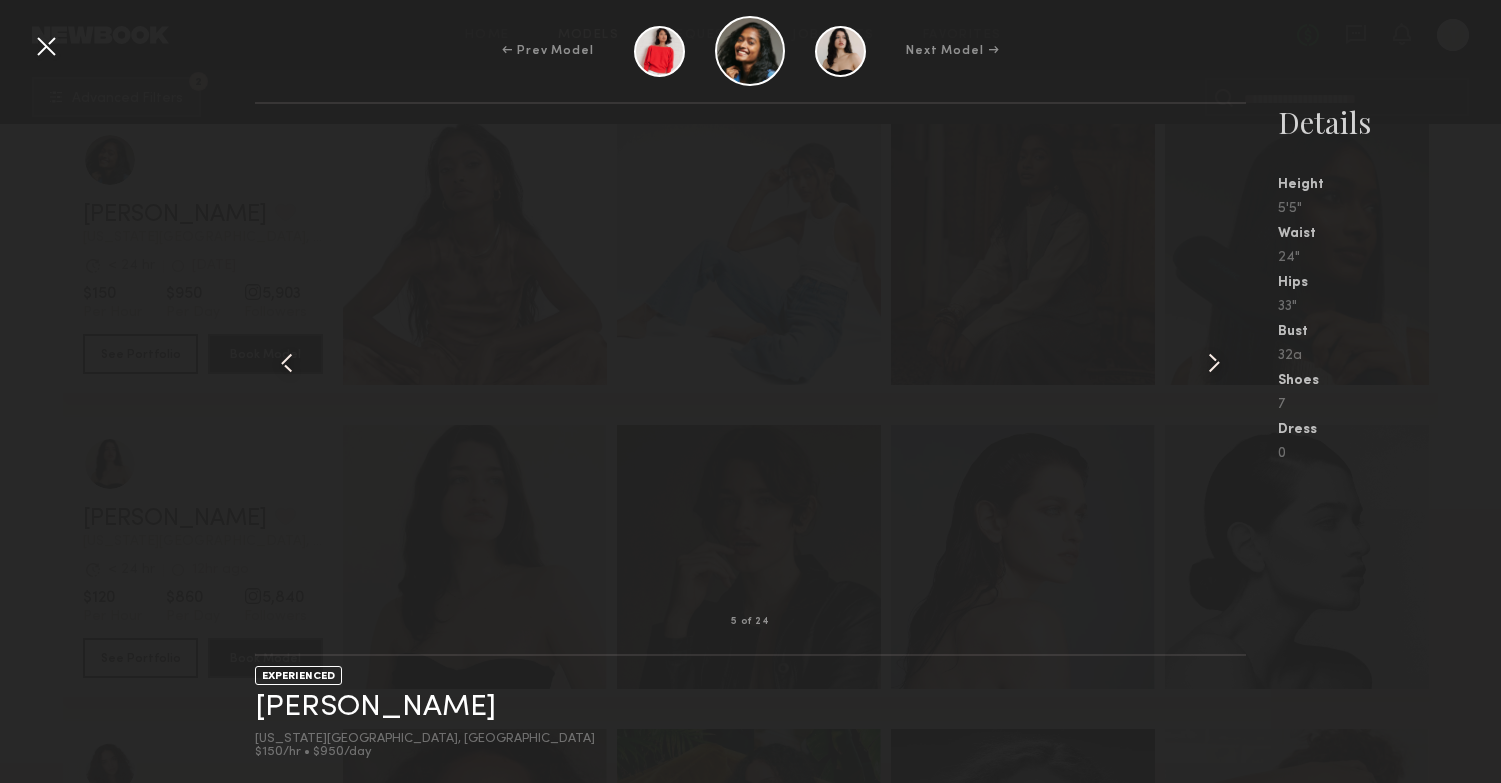 click at bounding box center [46, 46] 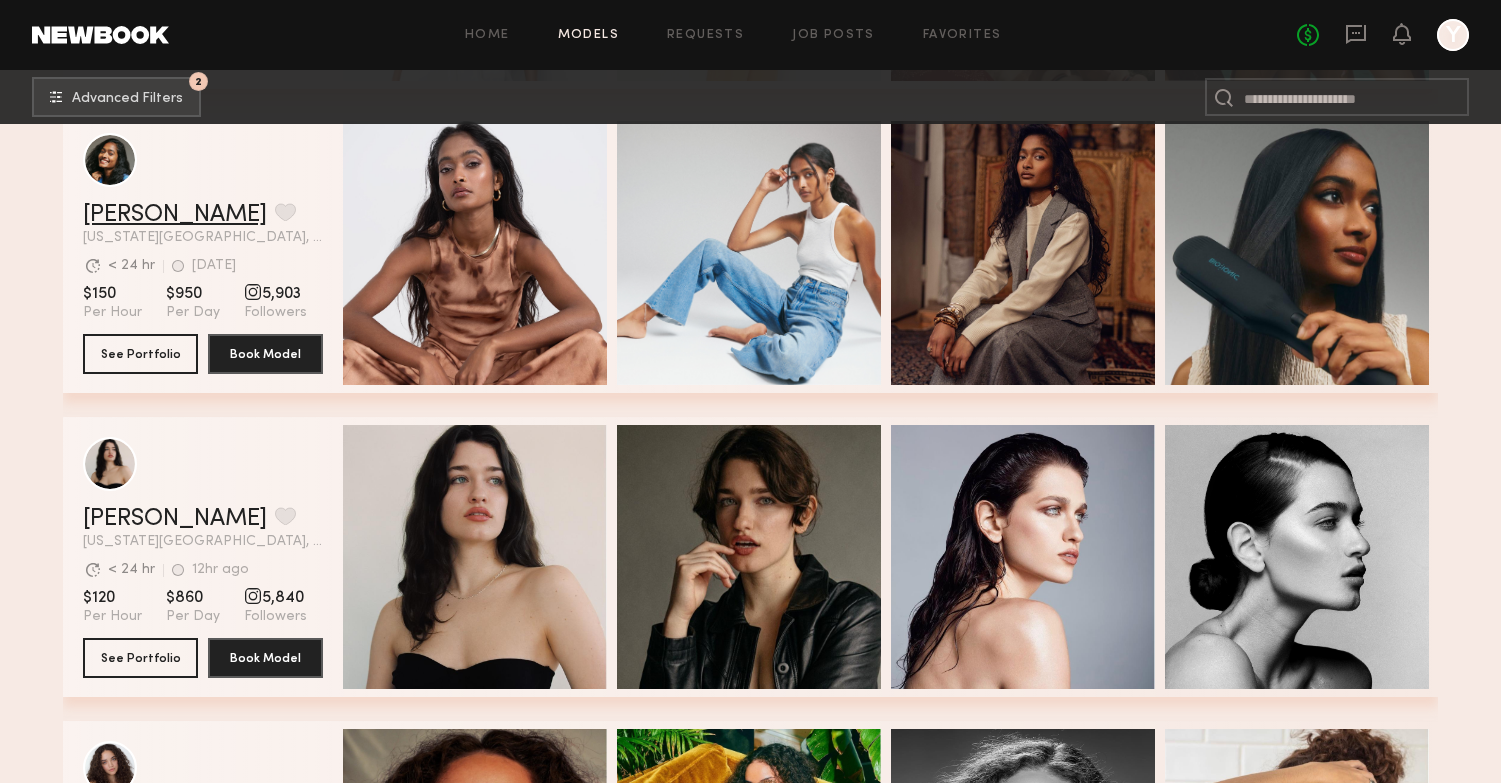 click on "[PERSON_NAME]" 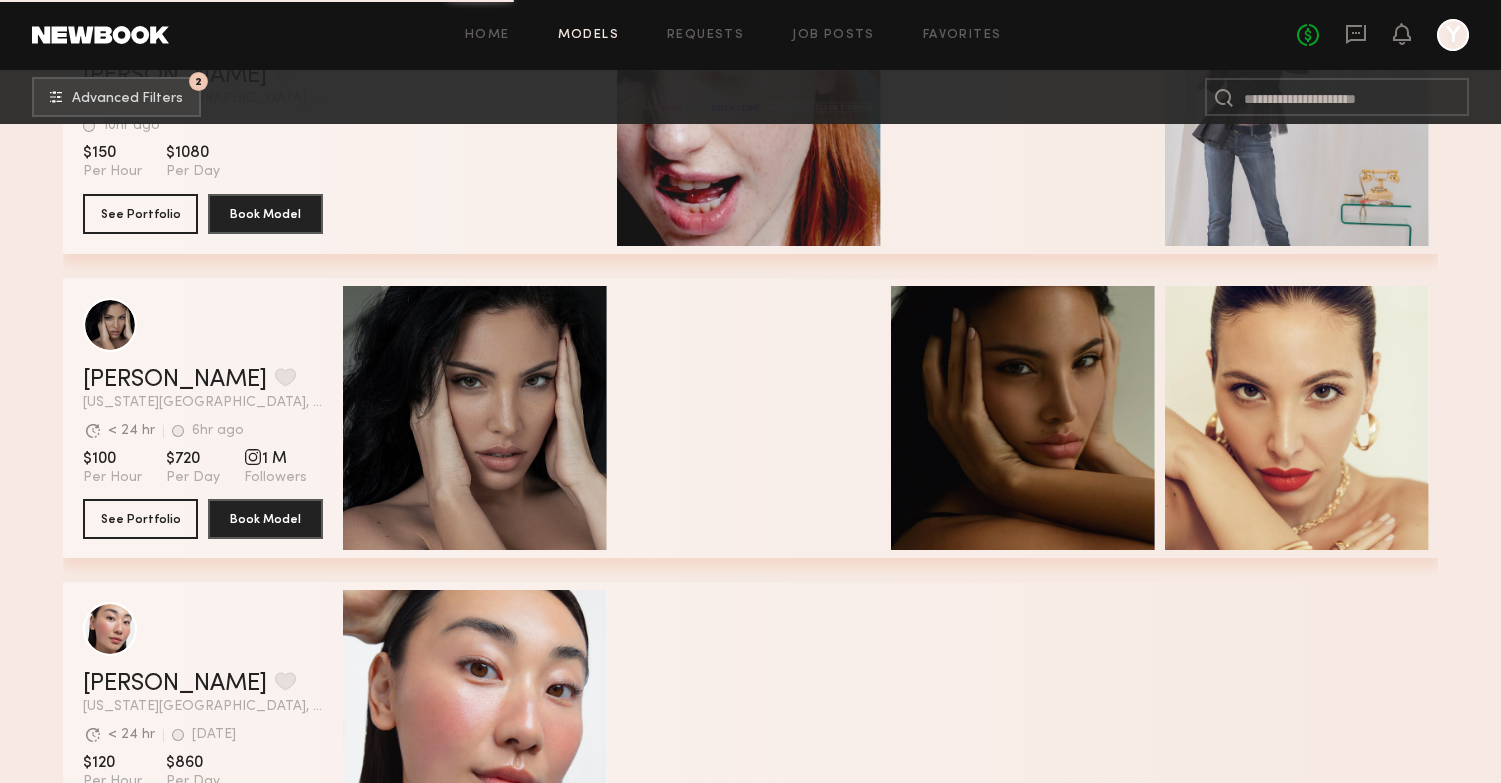 scroll, scrollTop: 21296, scrollLeft: 0, axis: vertical 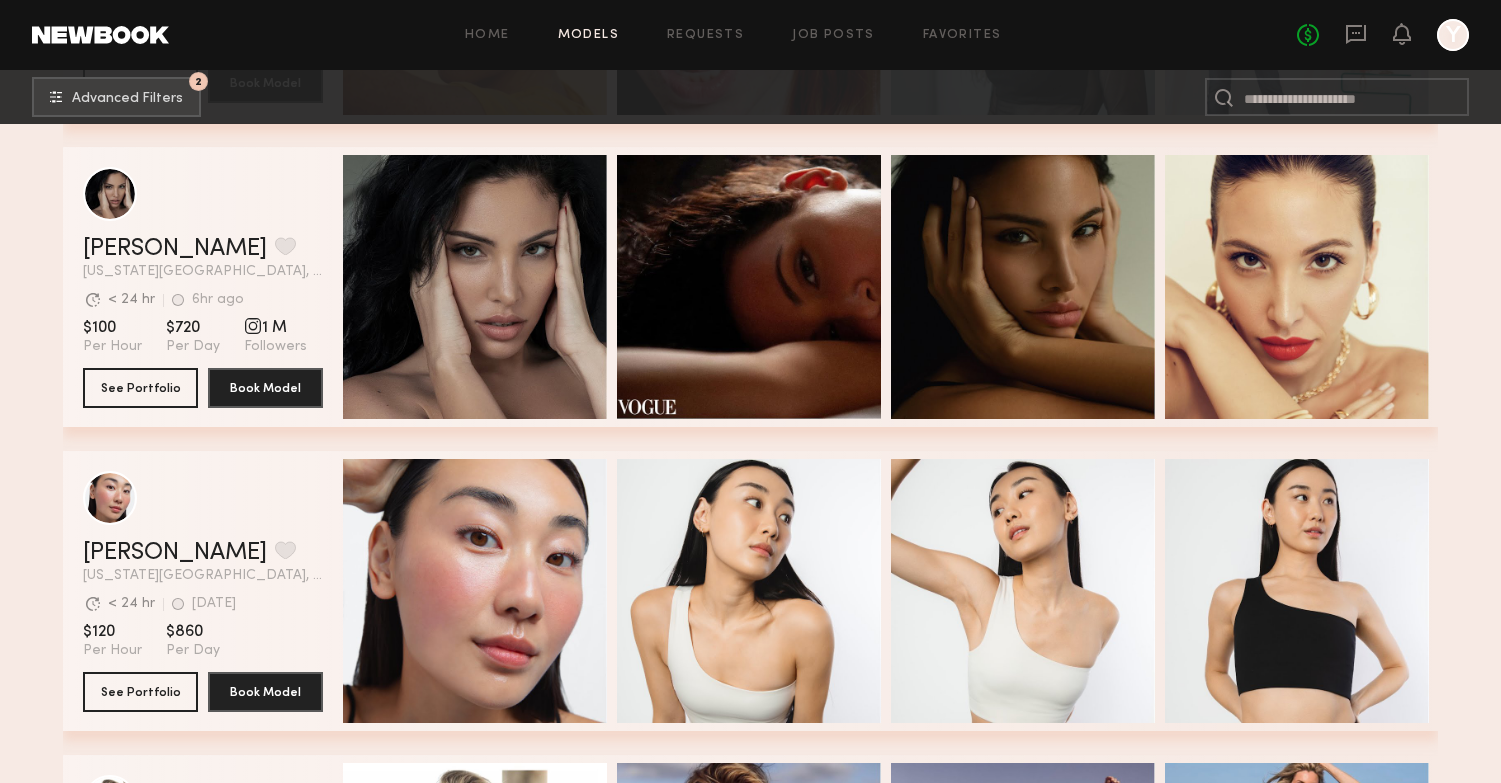 click on "Quick Preview" 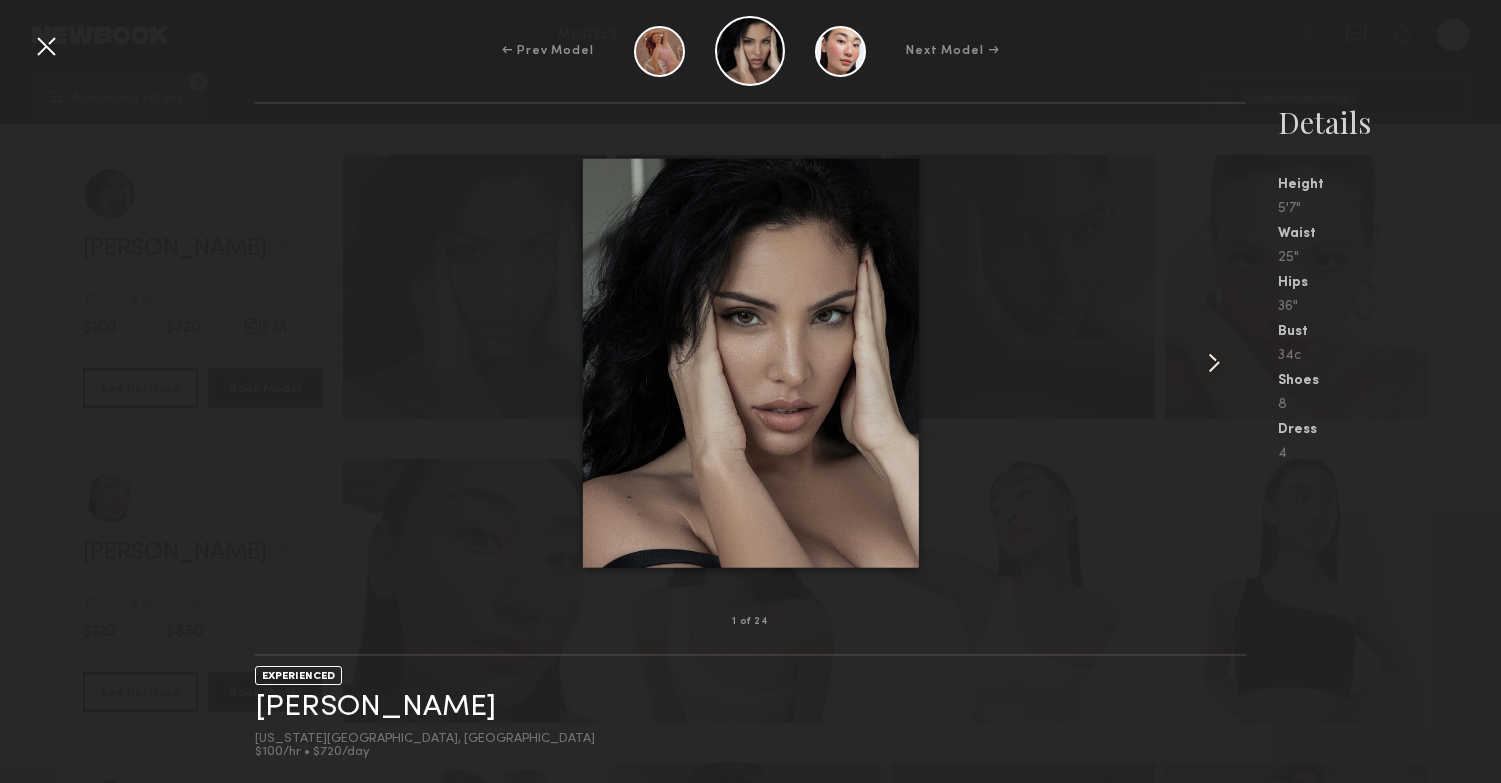 click at bounding box center (1214, 363) 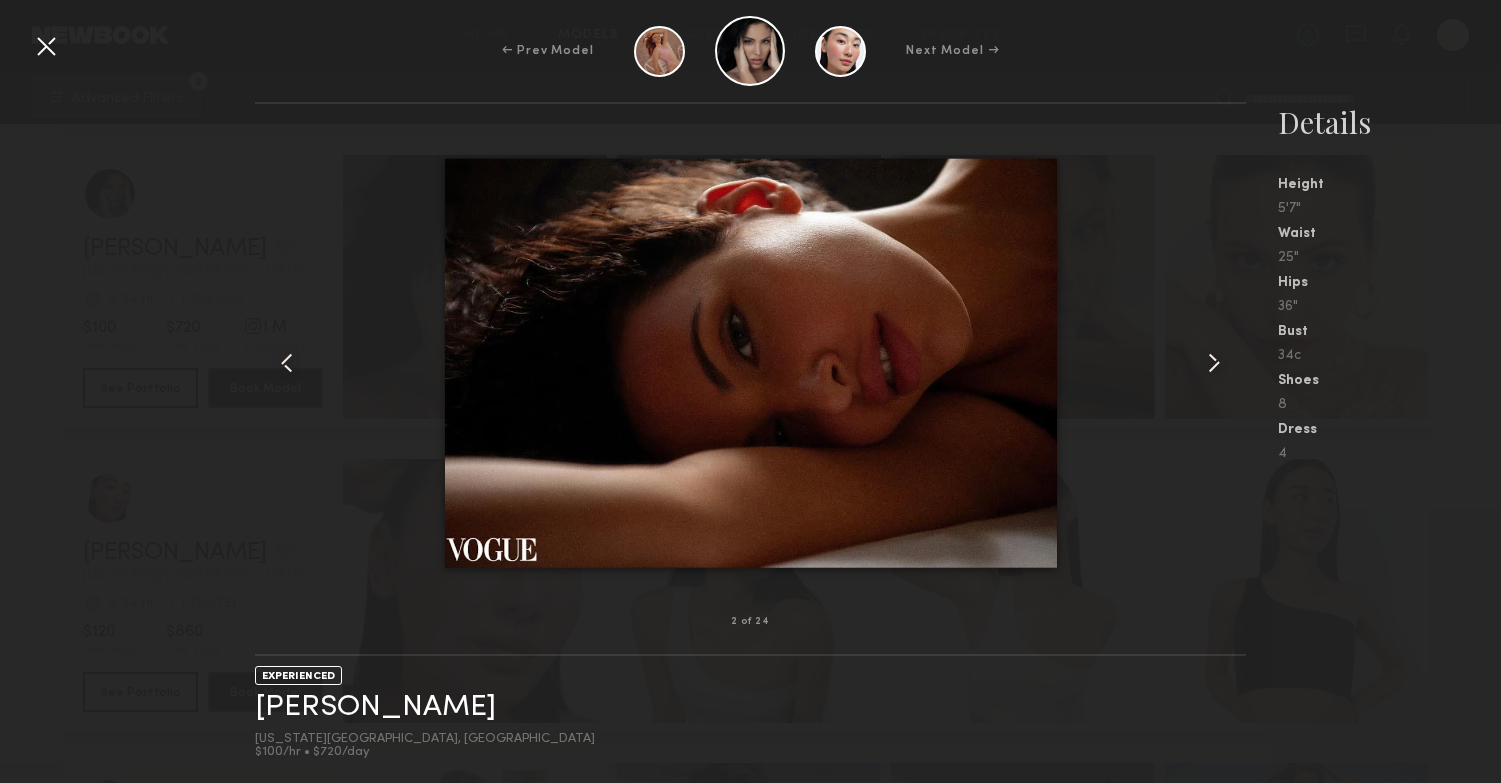 click at bounding box center (1214, 363) 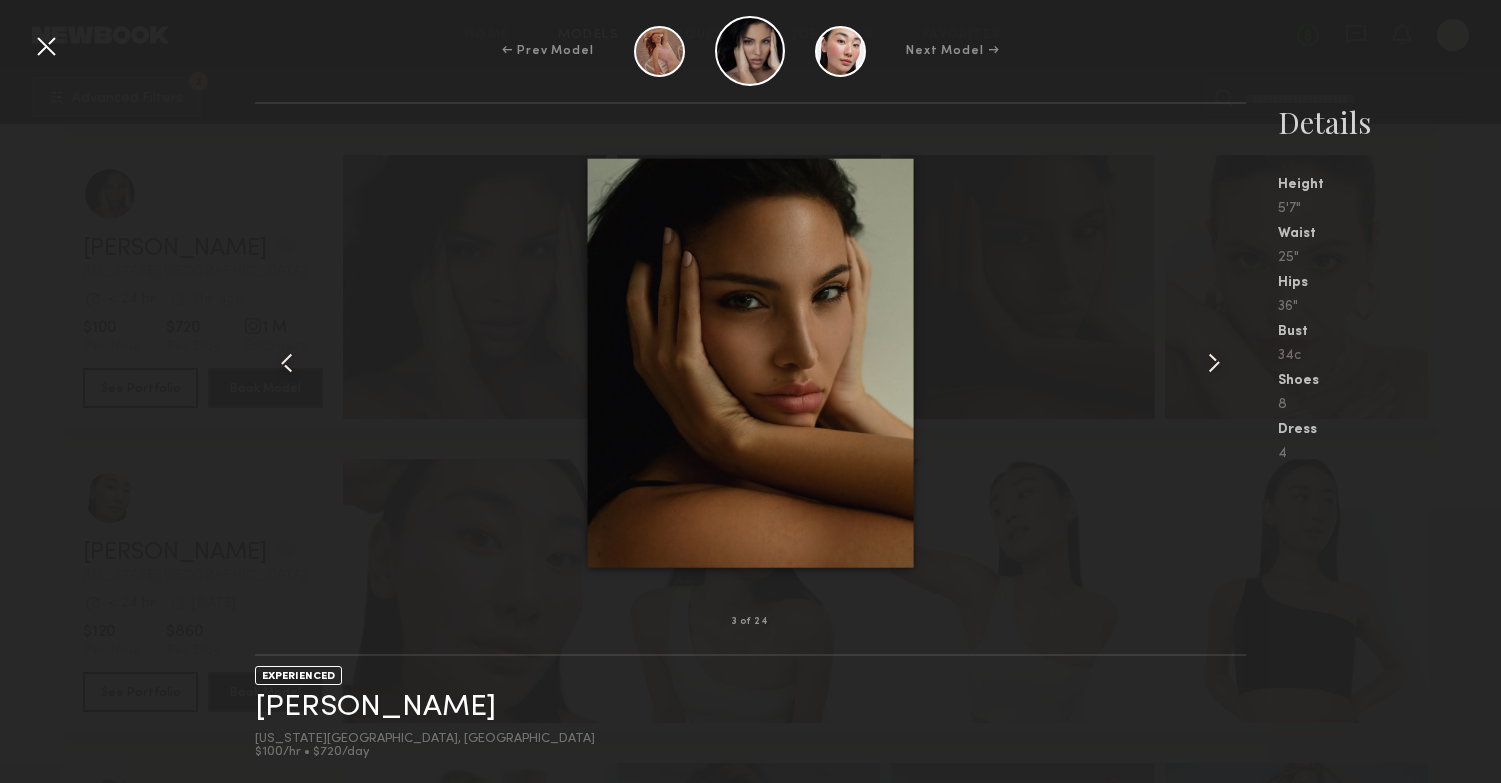 click at bounding box center (1214, 363) 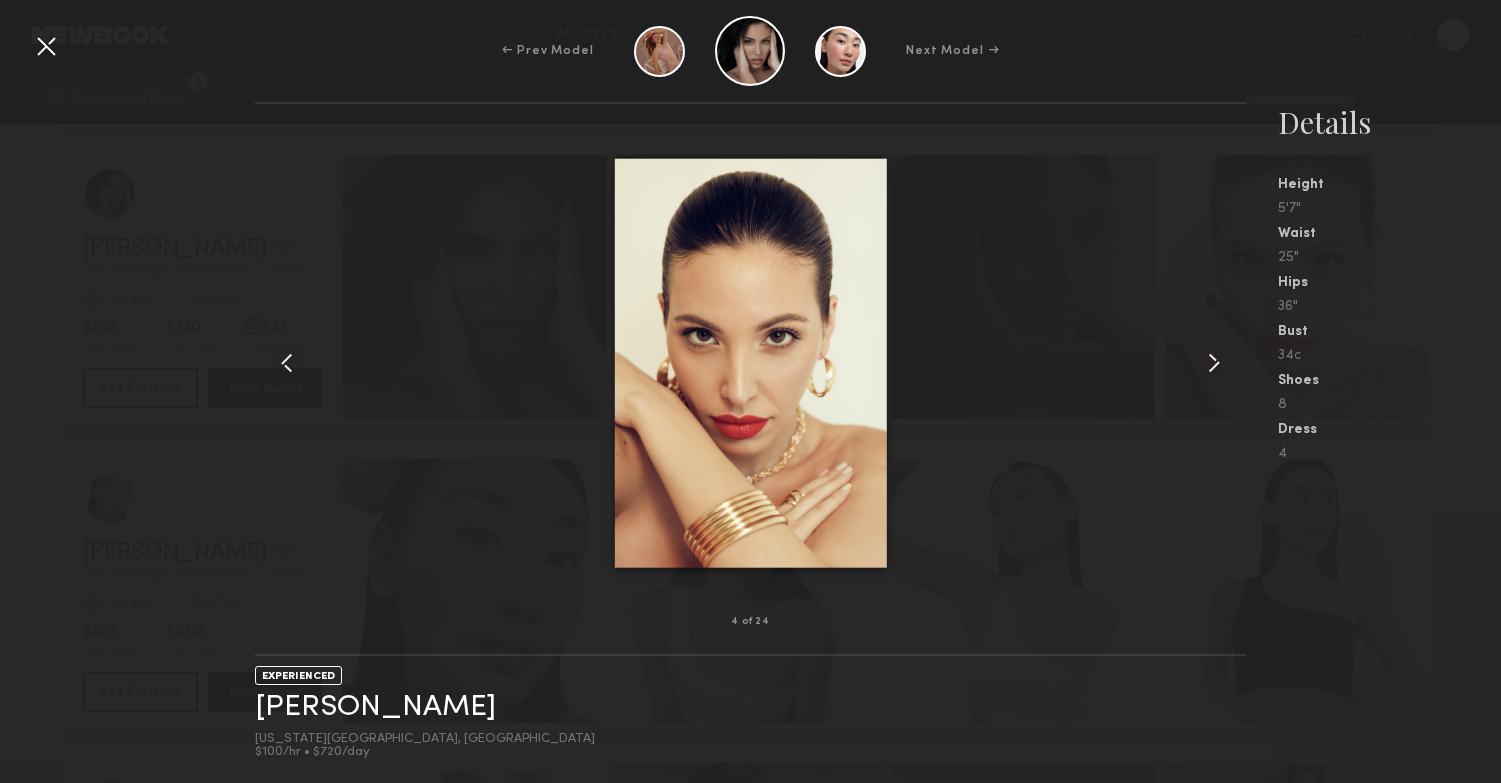 click at bounding box center [1214, 363] 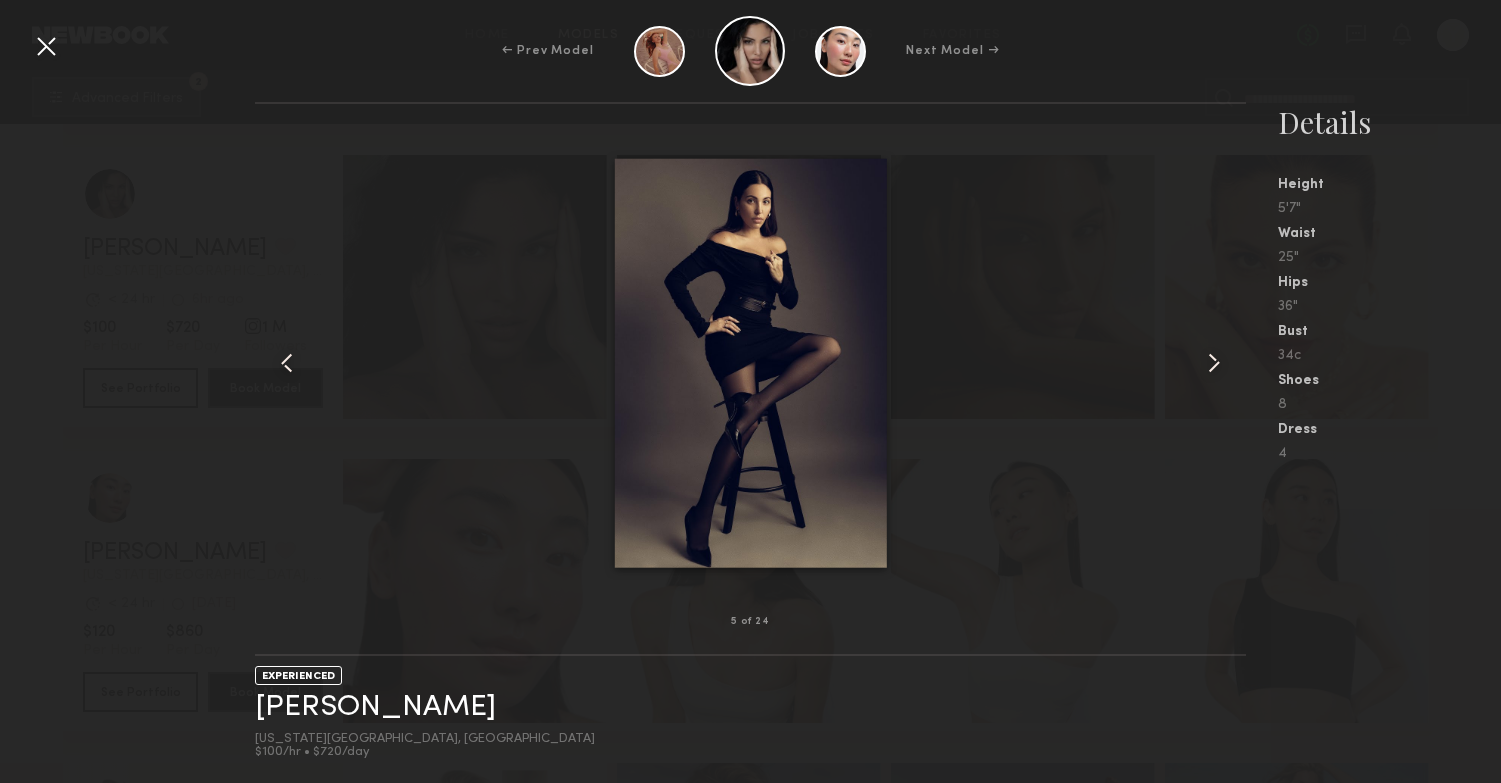 click at bounding box center [1214, 363] 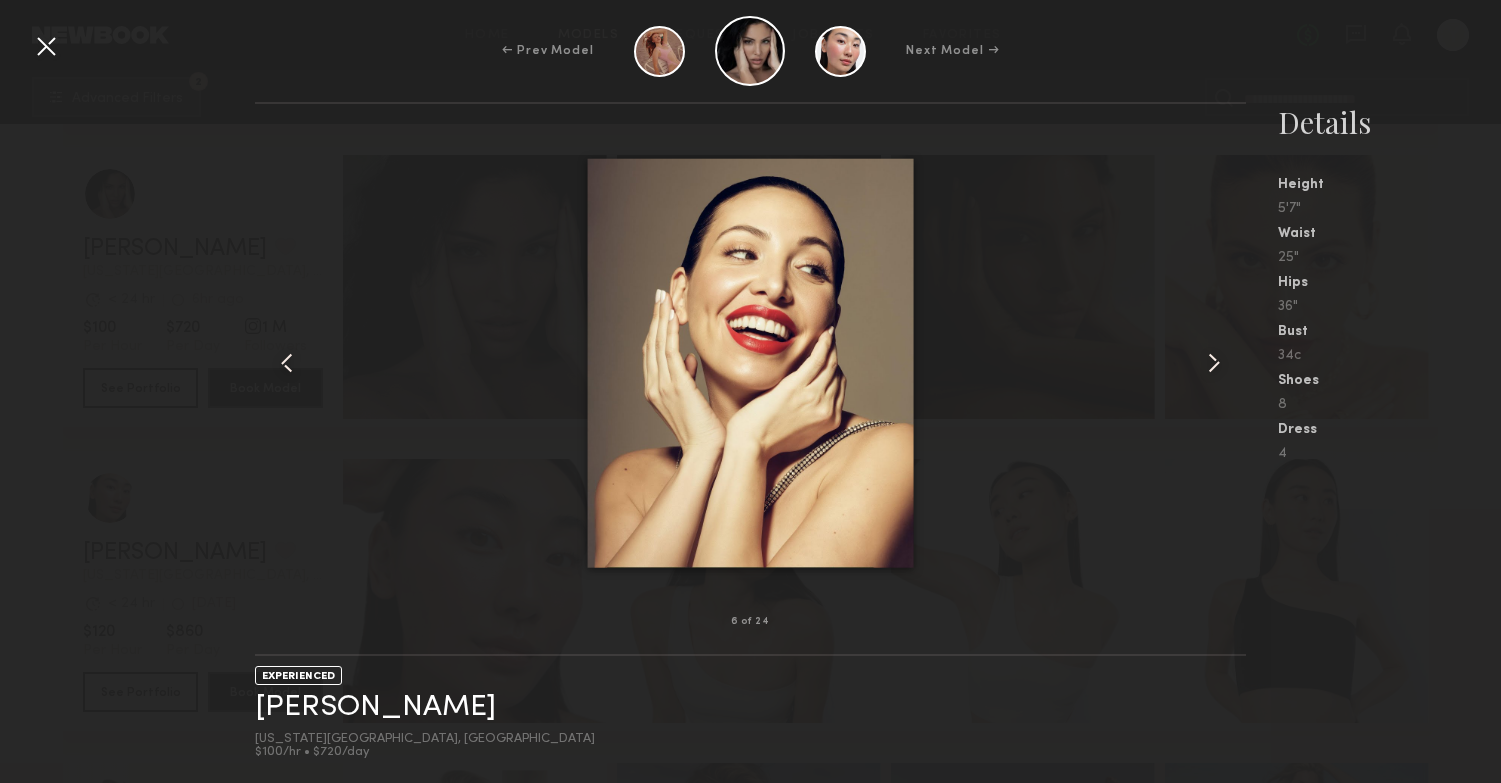 click at bounding box center [46, 46] 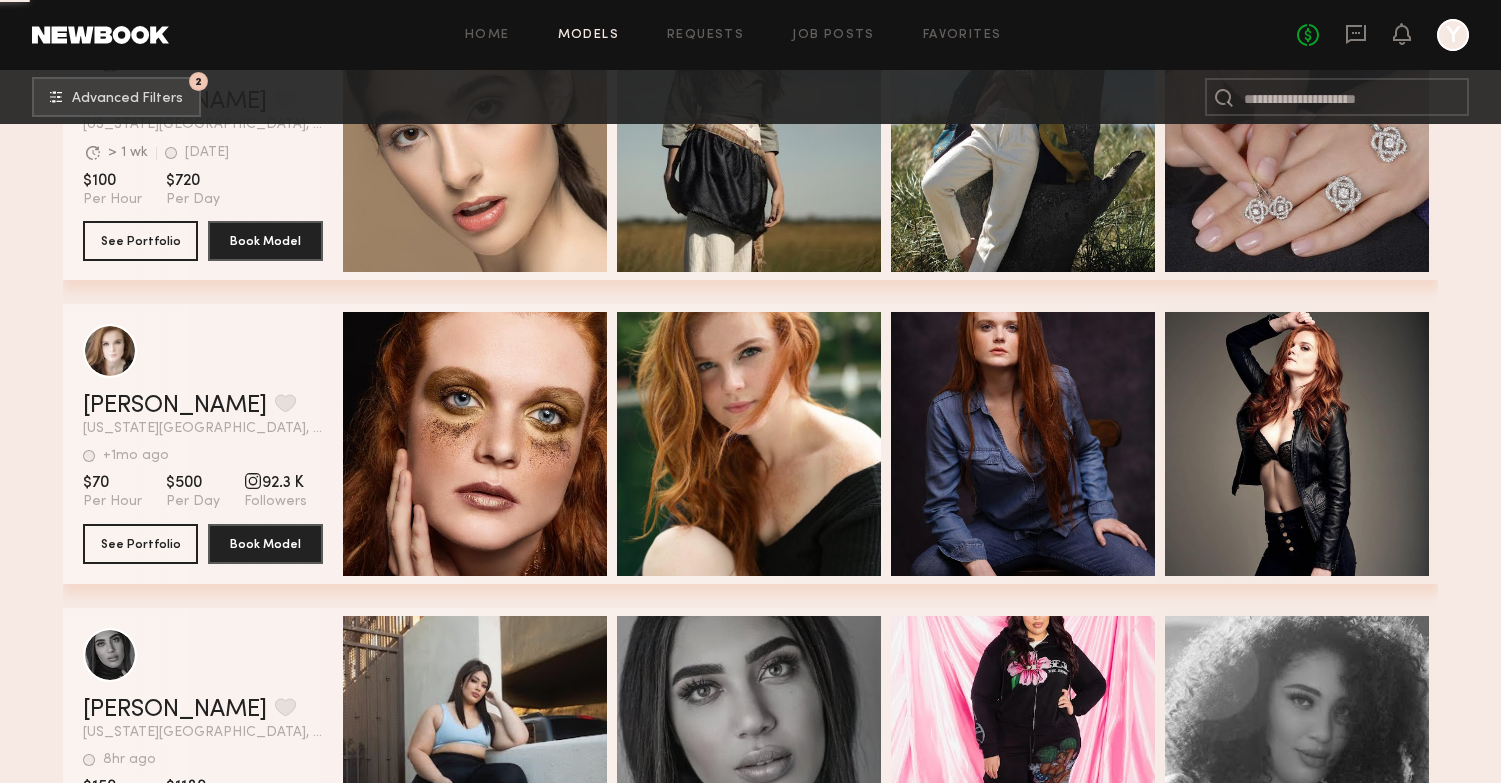 scroll, scrollTop: 31678, scrollLeft: 0, axis: vertical 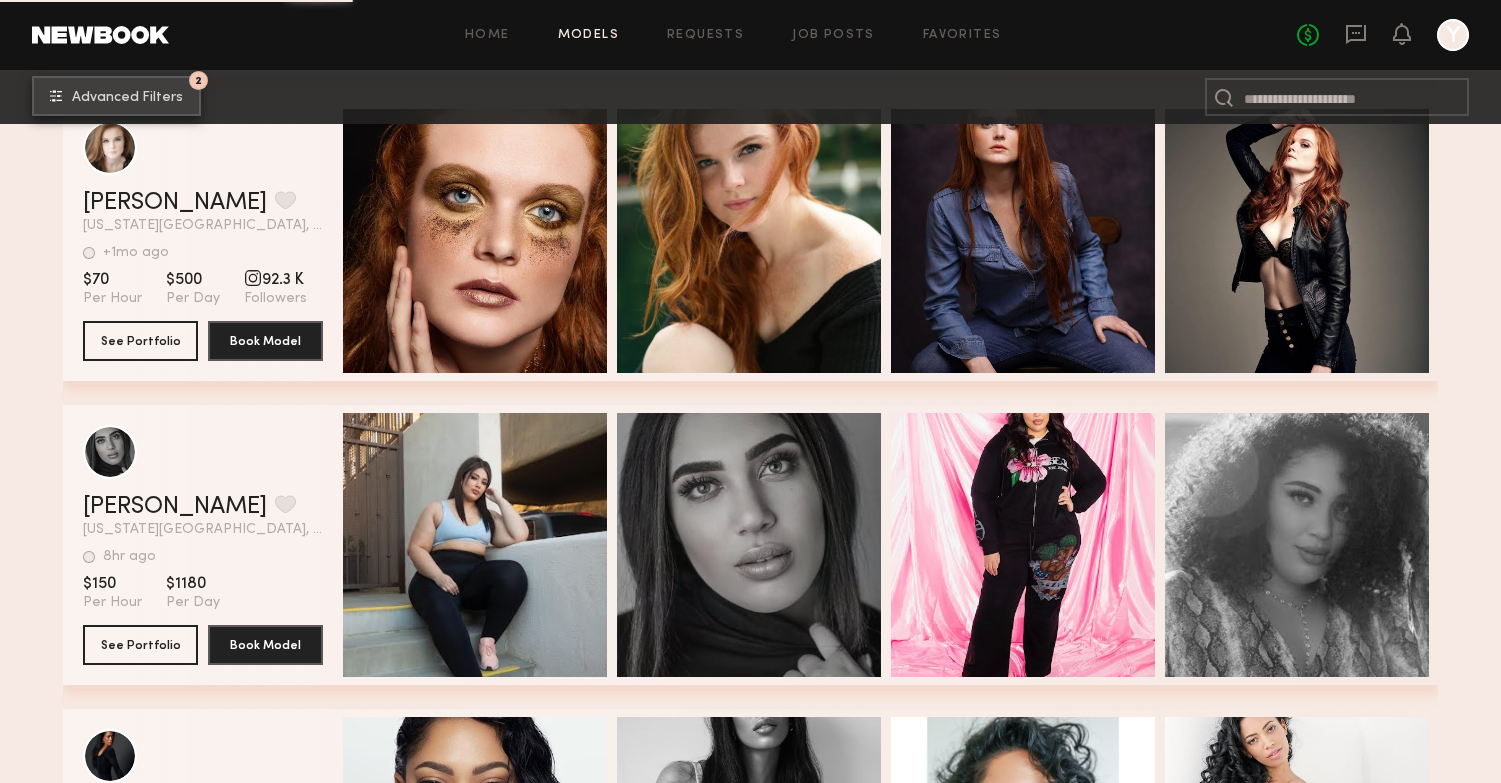 click on "Advanced Filters" 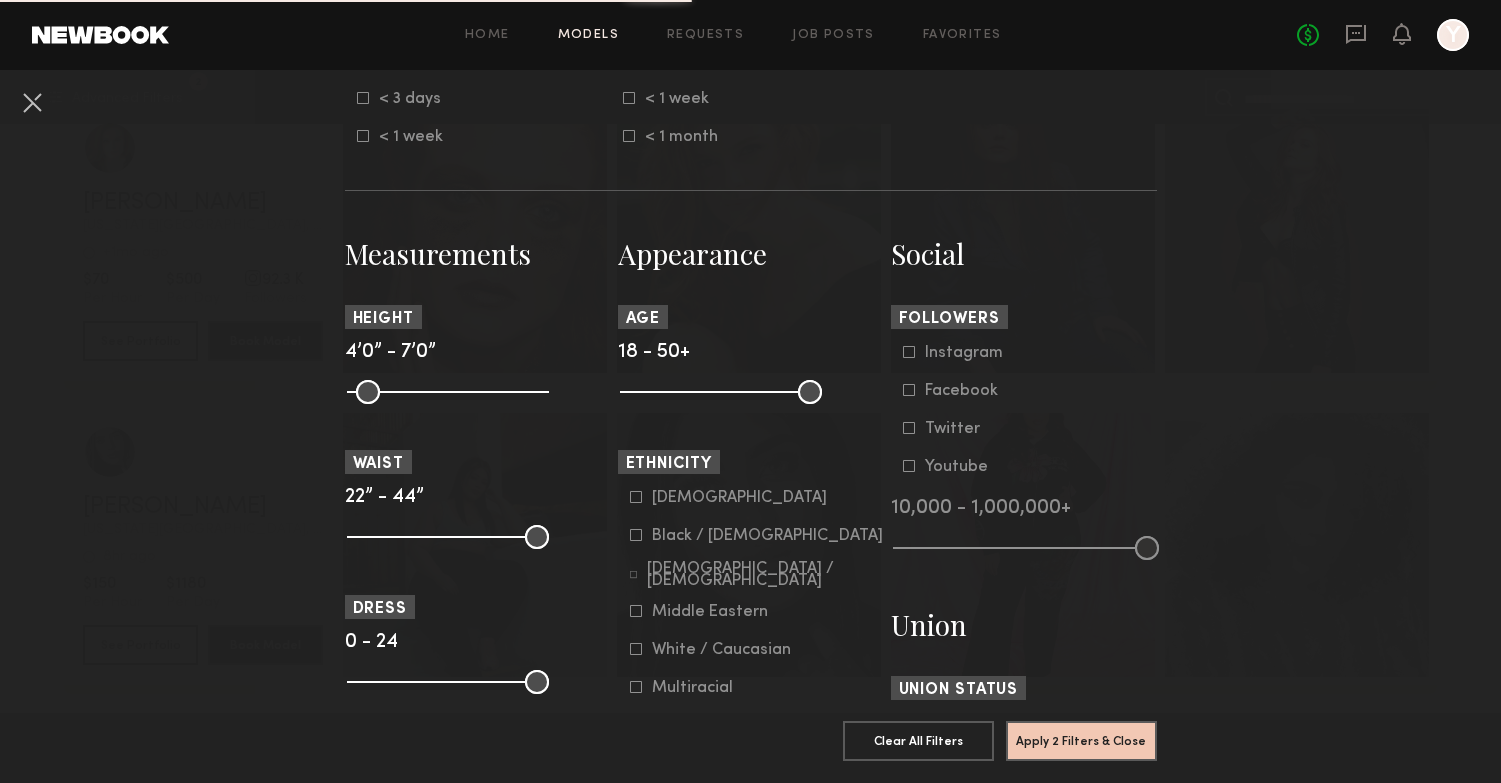 scroll, scrollTop: 769, scrollLeft: 0, axis: vertical 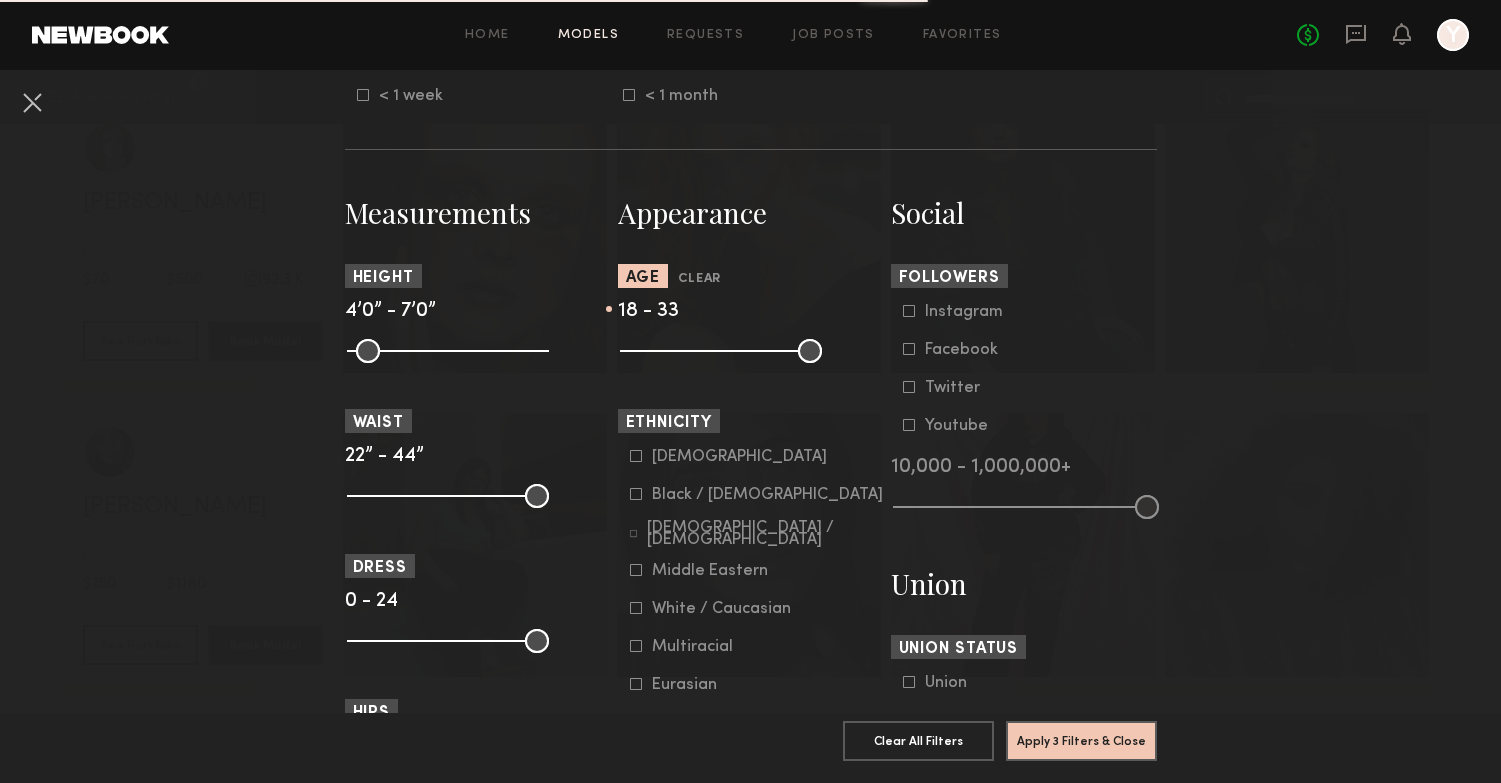 drag, startPoint x: 806, startPoint y: 352, endPoint x: 714, endPoint y: 356, distance: 92.086914 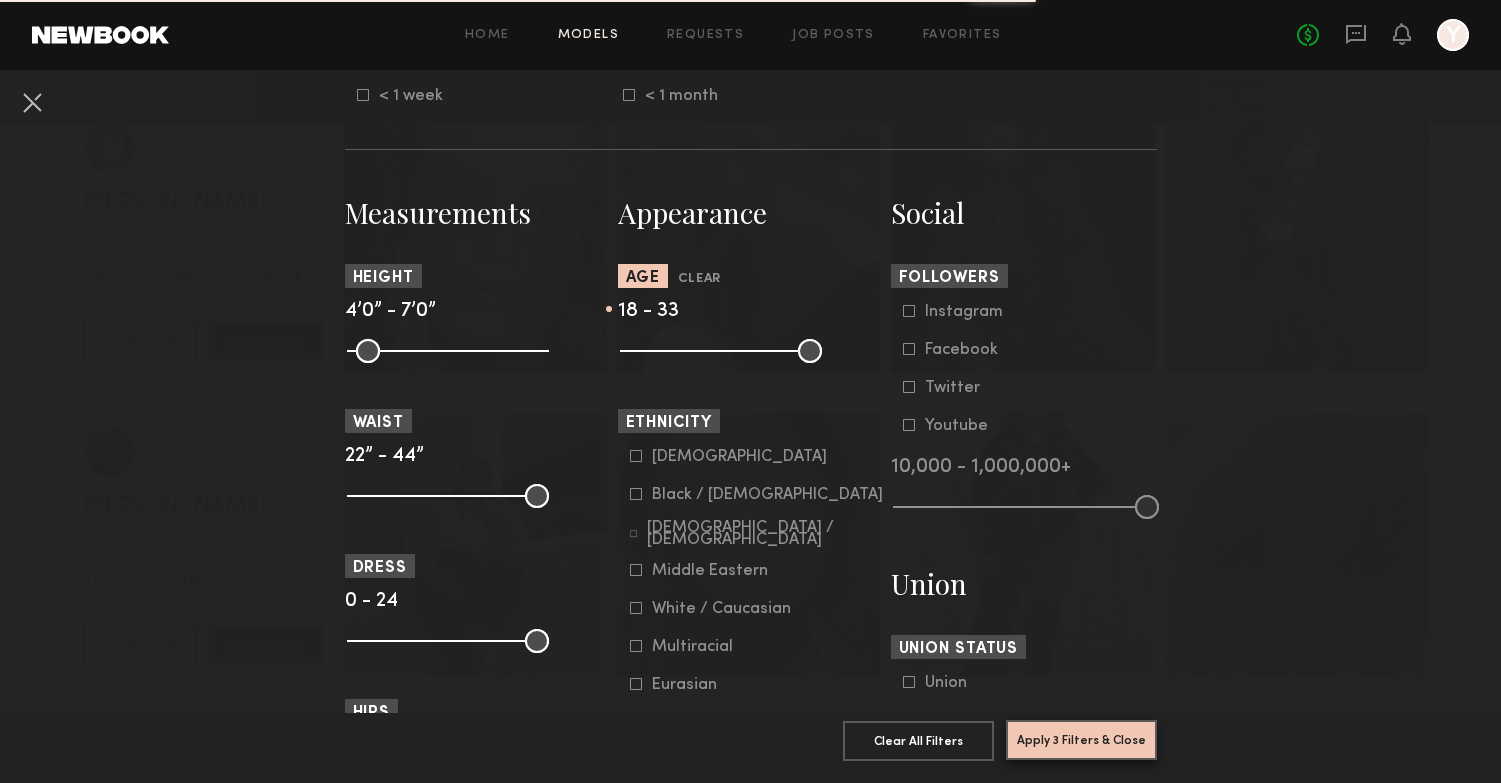 click on "Apply 3 Filters & Close" 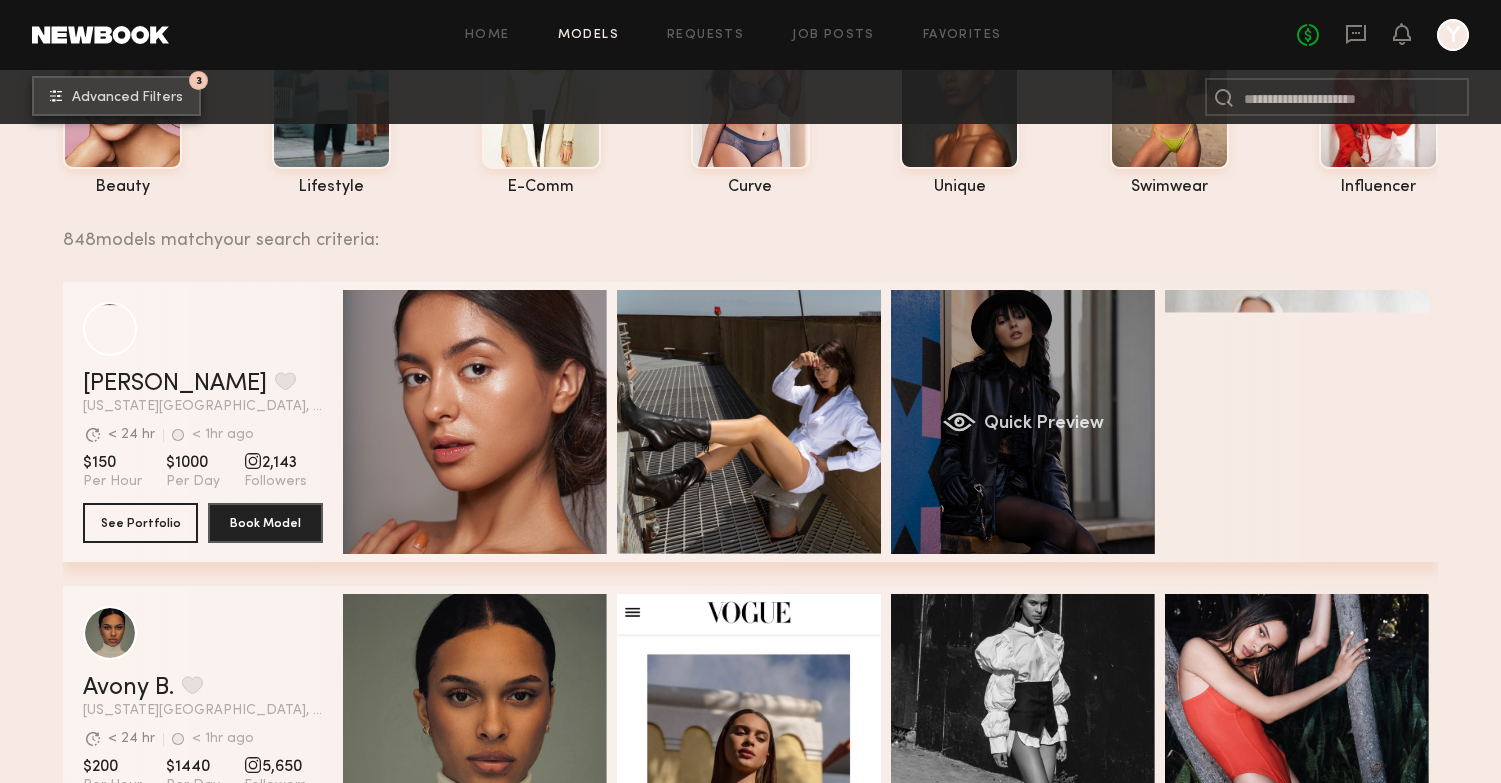 scroll, scrollTop: 274, scrollLeft: 0, axis: vertical 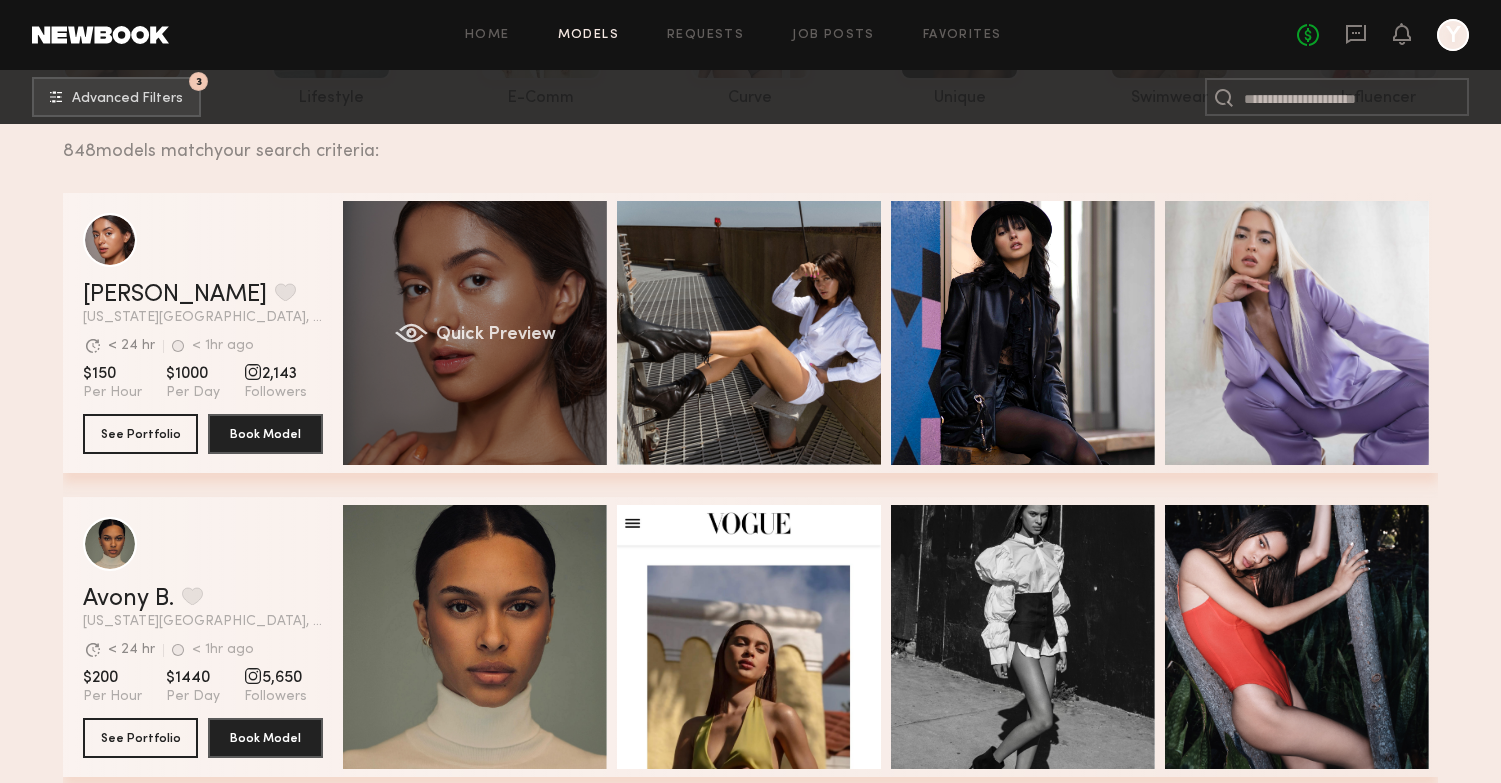 click on "Quick Preview" 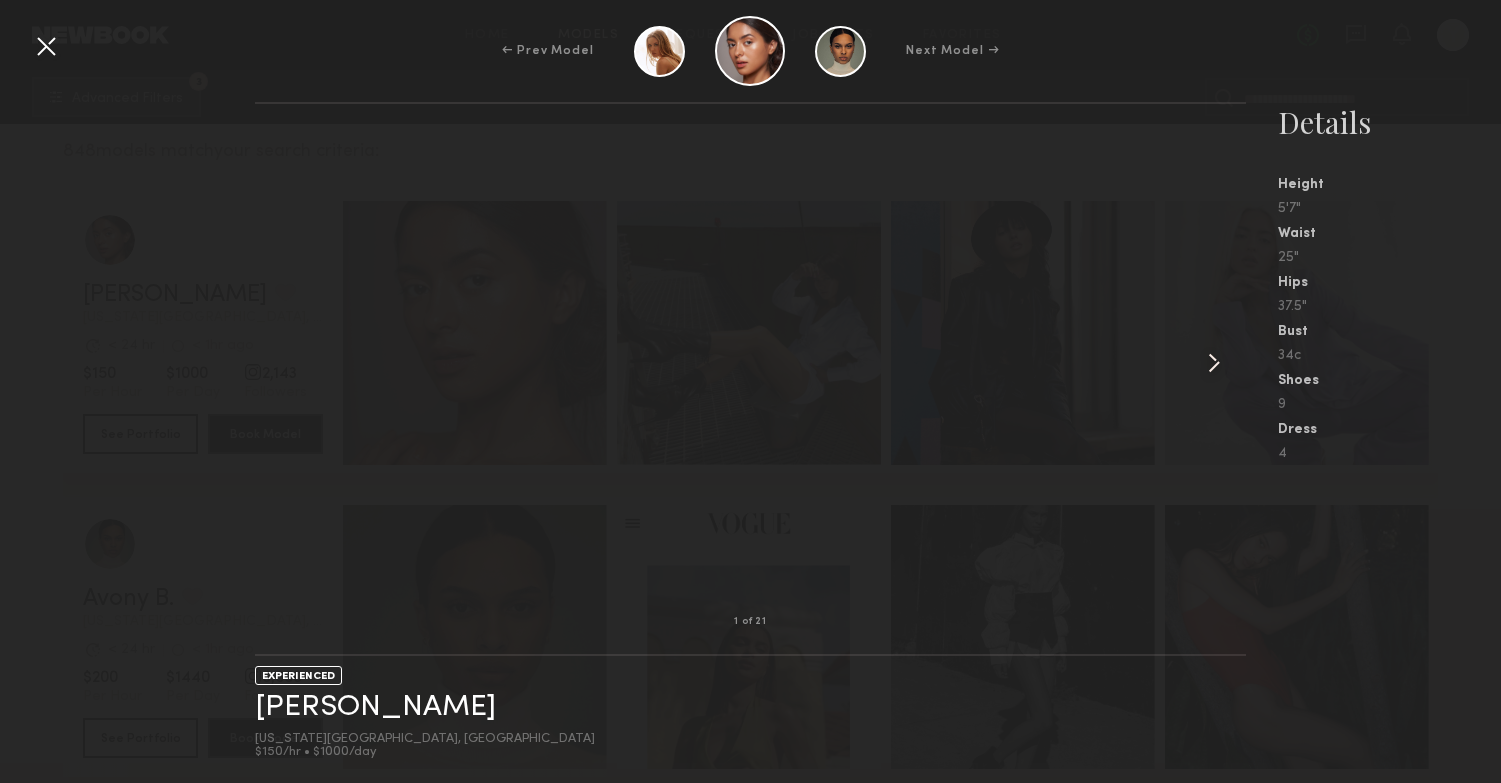 click at bounding box center (1214, 363) 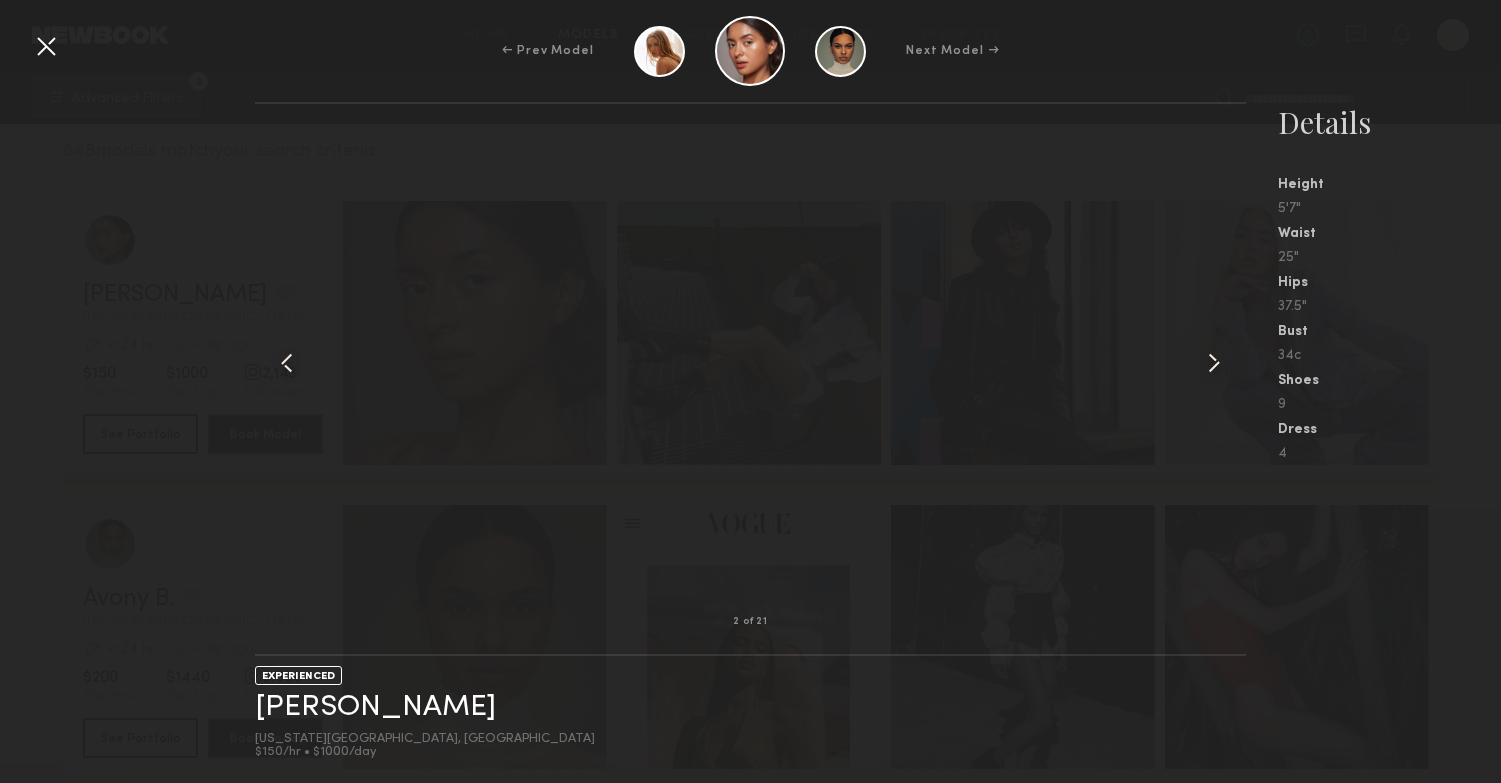 click at bounding box center [46, 46] 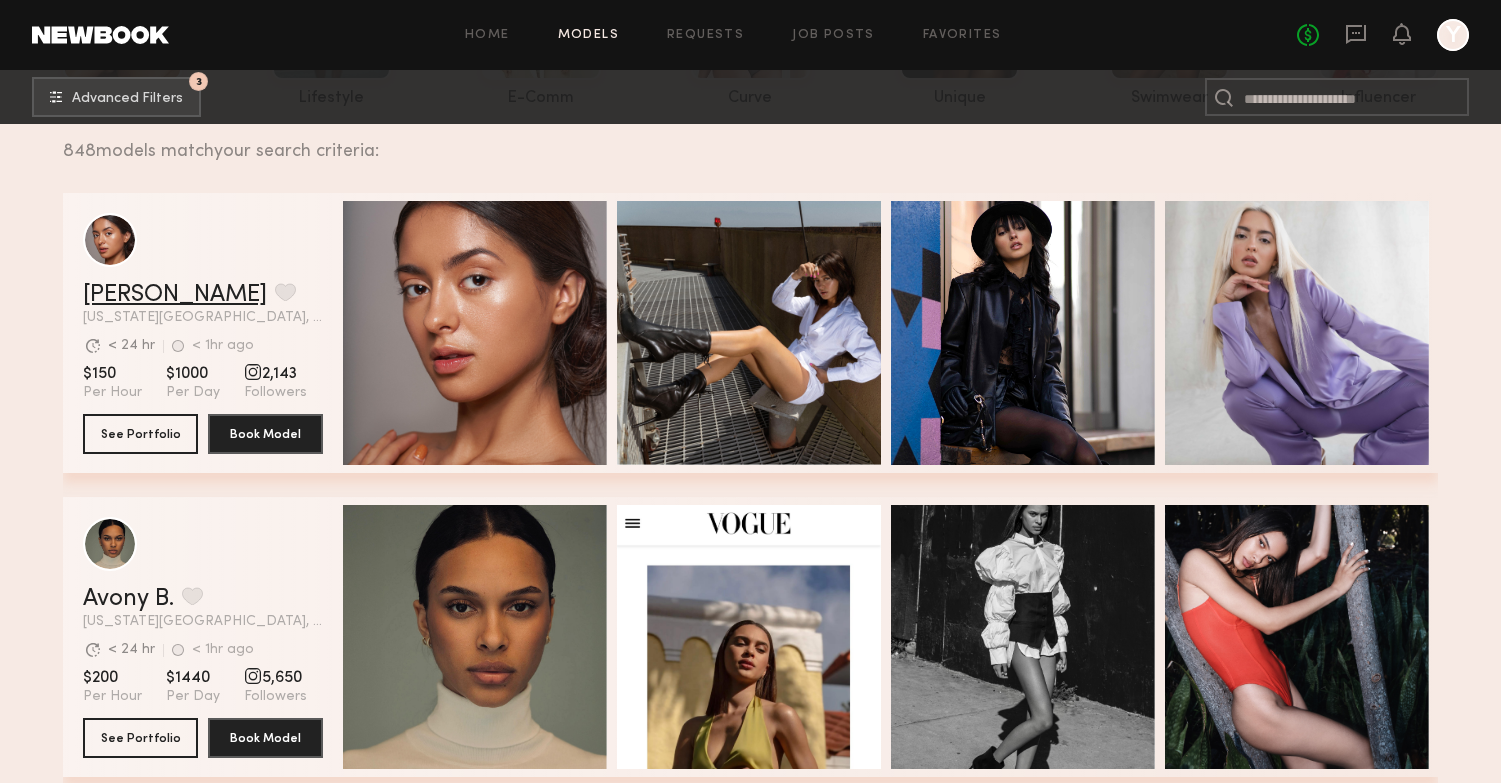 click on "[PERSON_NAME]" 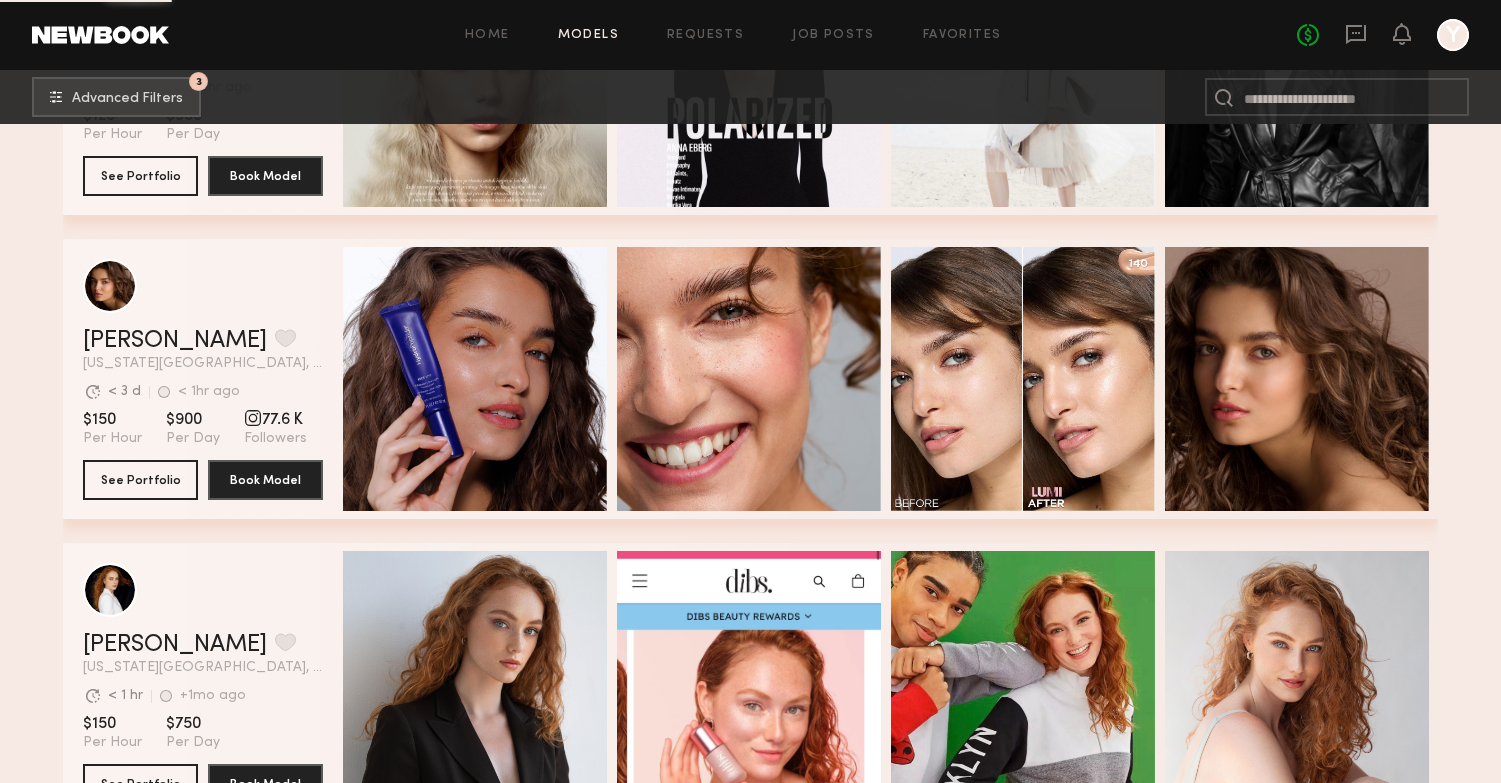 scroll, scrollTop: 6014, scrollLeft: 0, axis: vertical 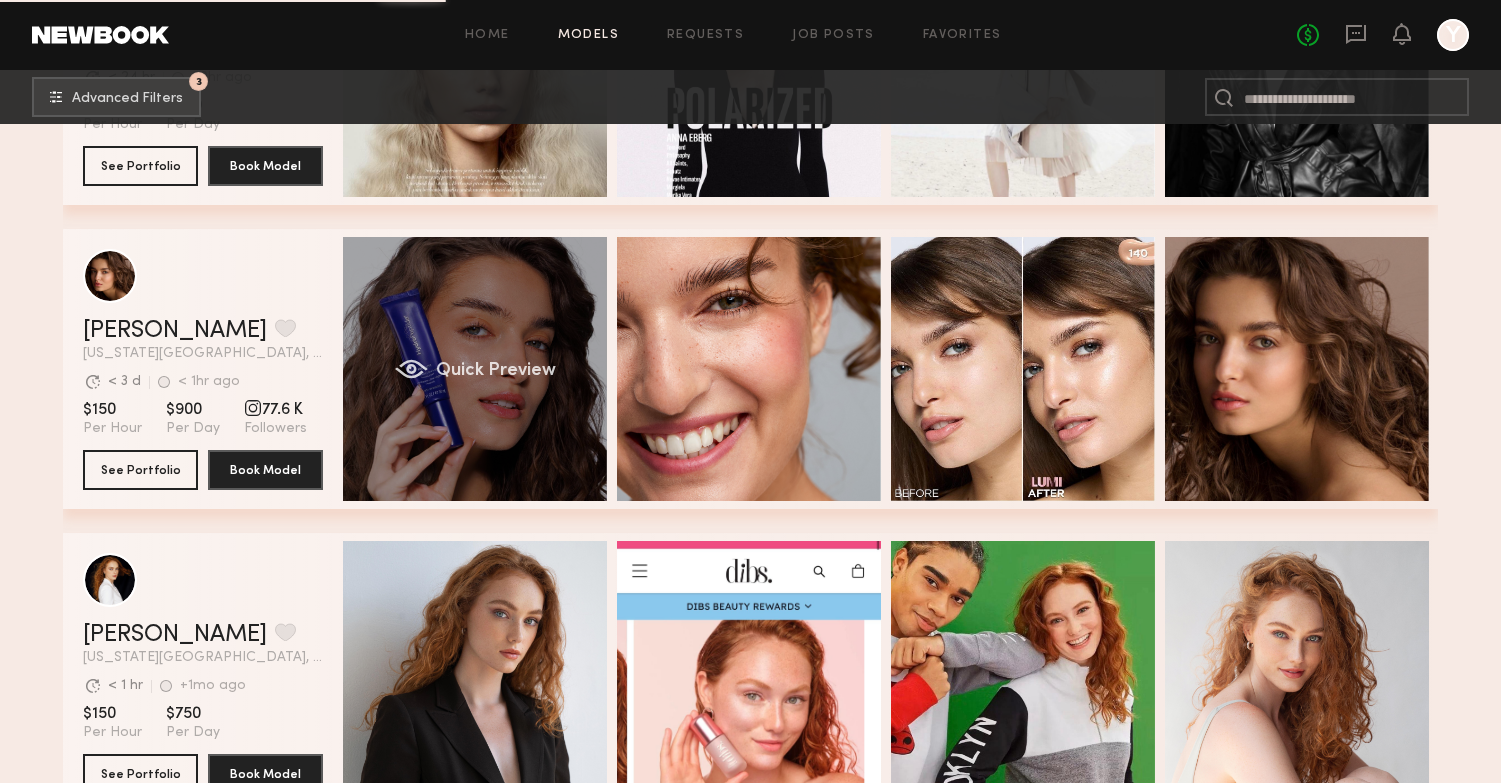 click on "Quick Preview" 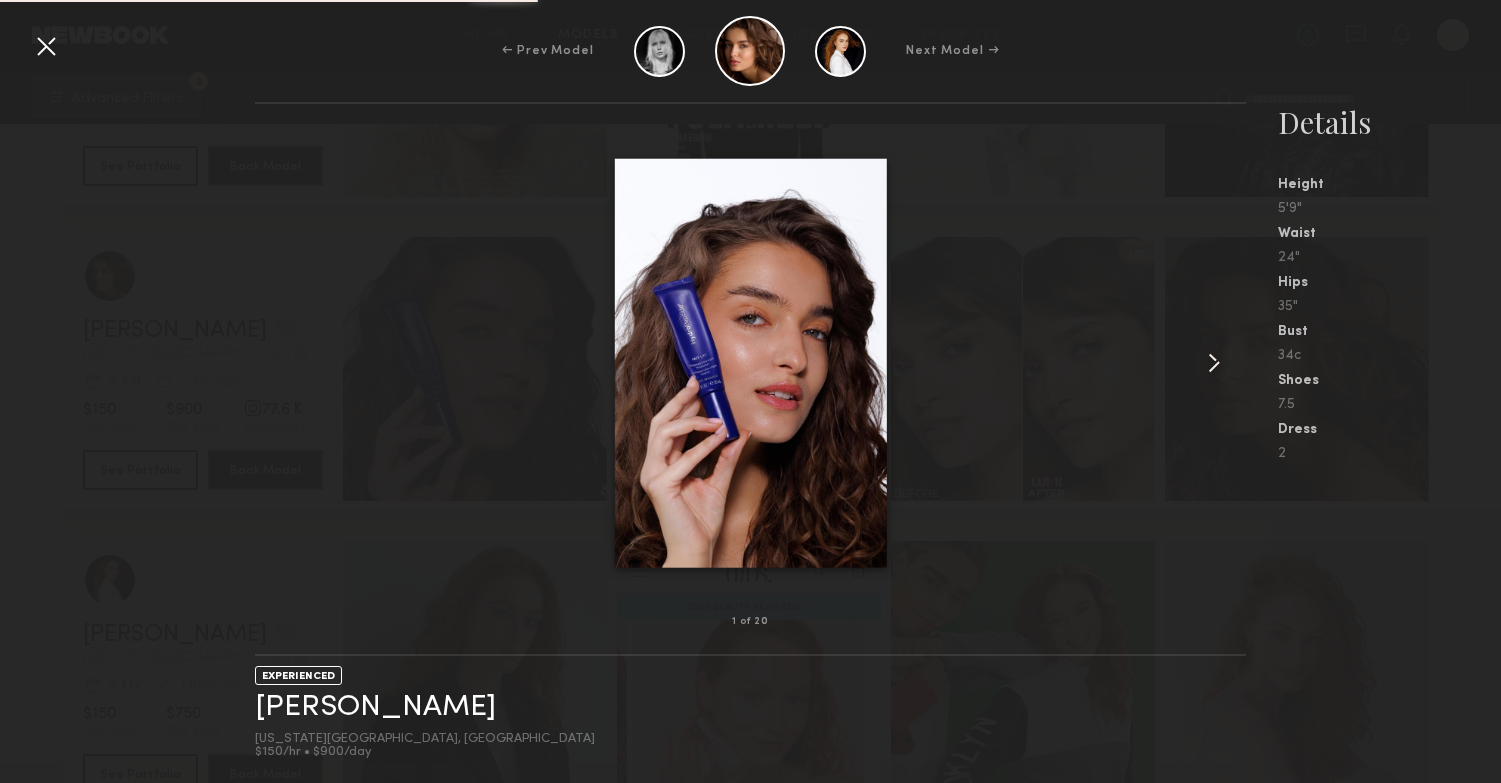 click at bounding box center [1214, 363] 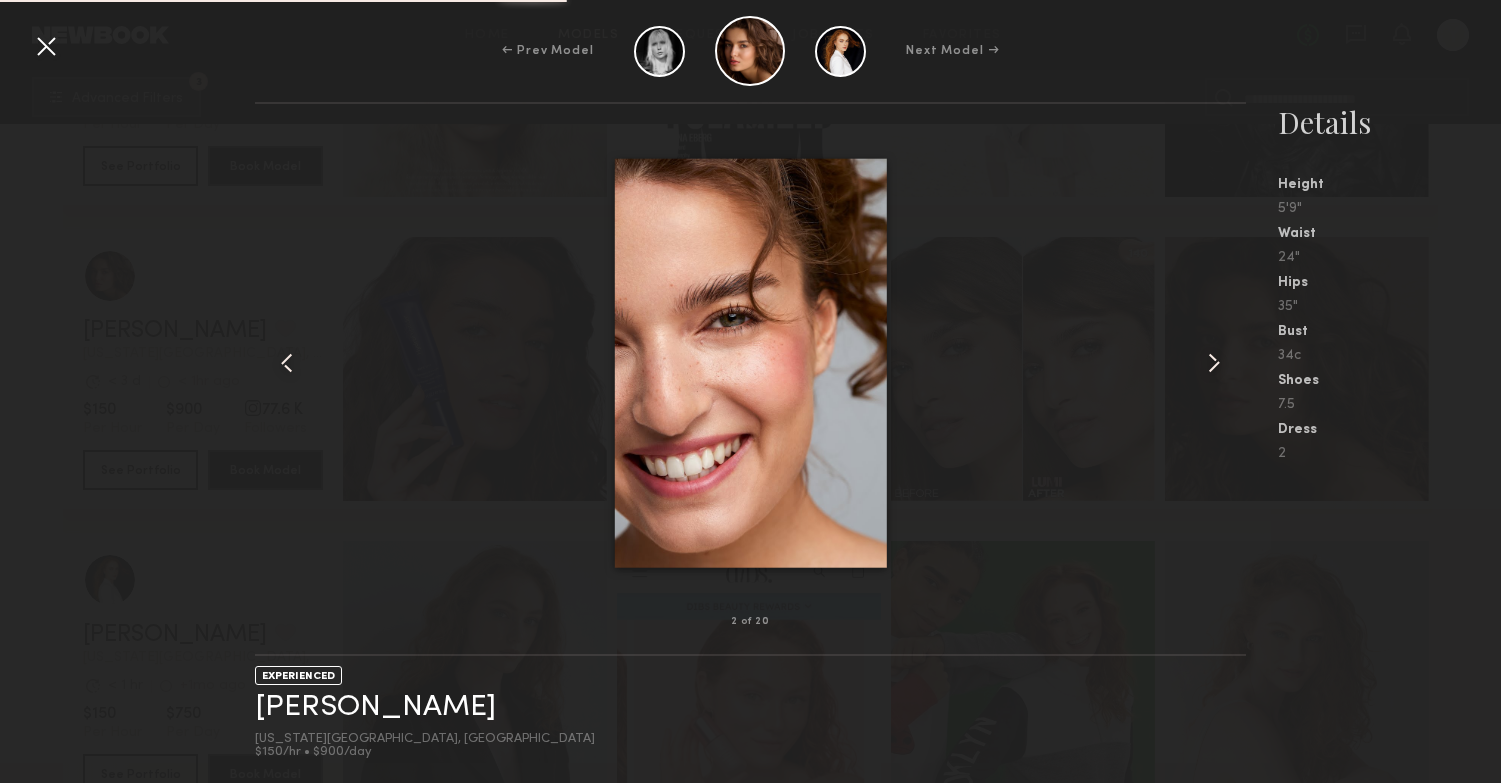 click at bounding box center [1214, 363] 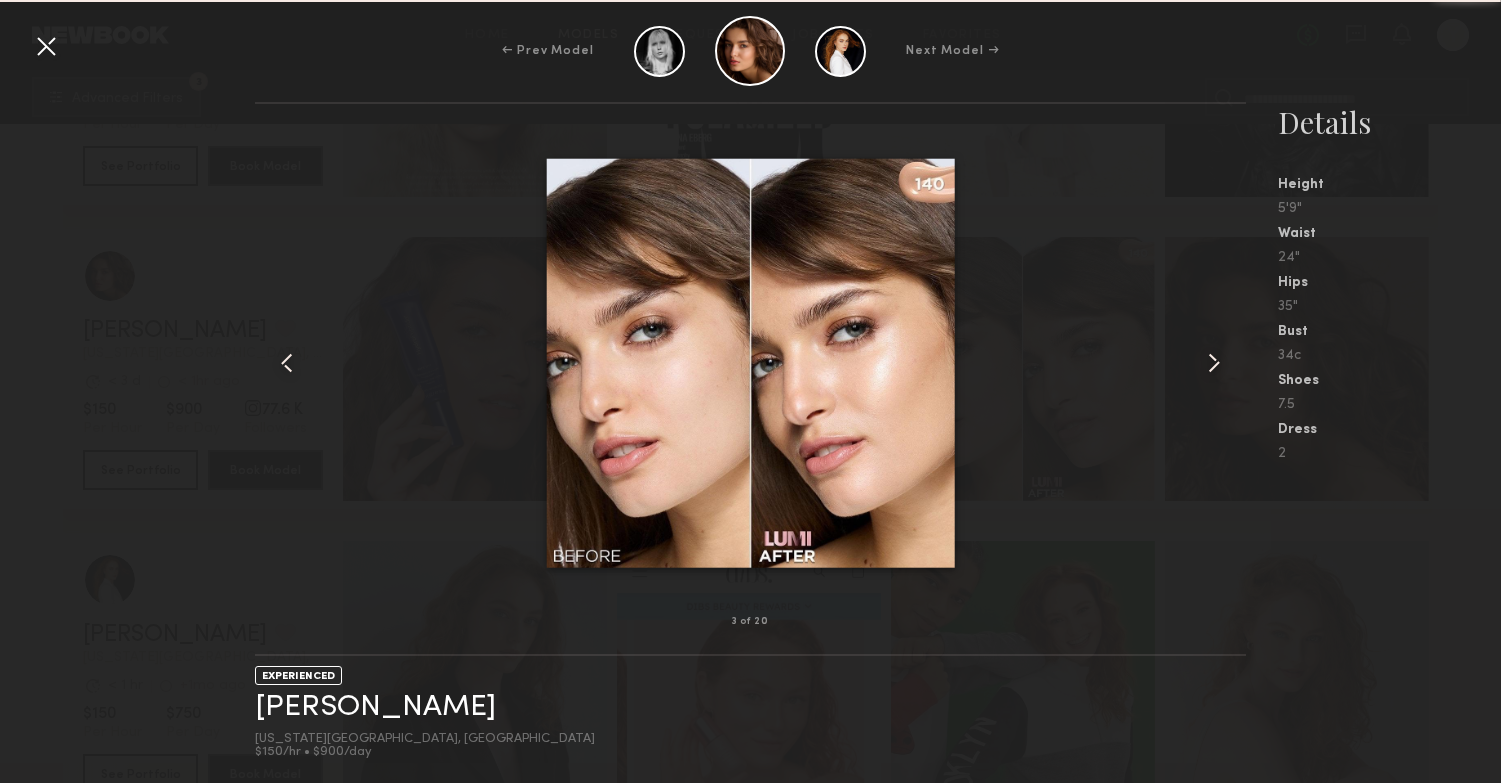 click at bounding box center [1214, 363] 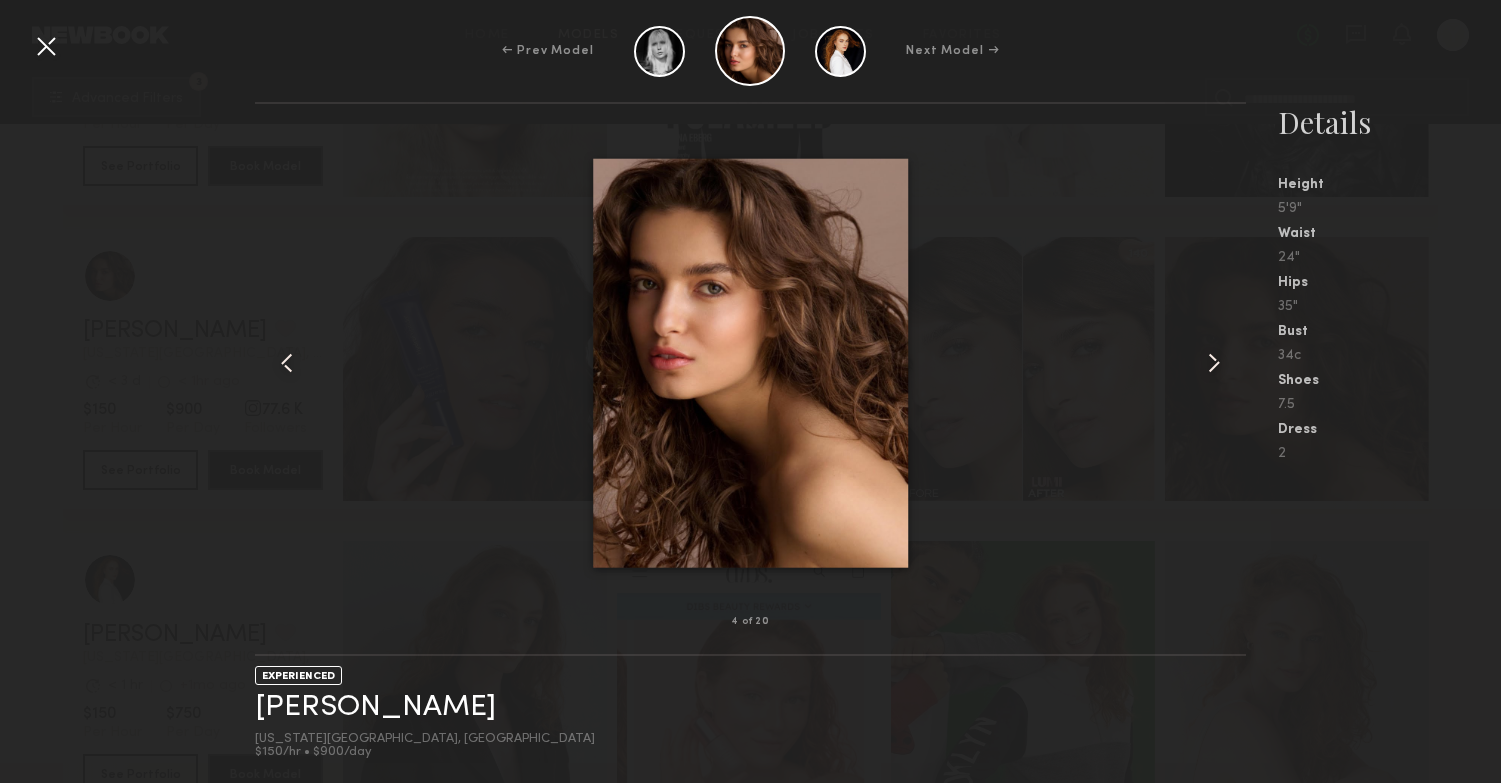 click at bounding box center (1214, 363) 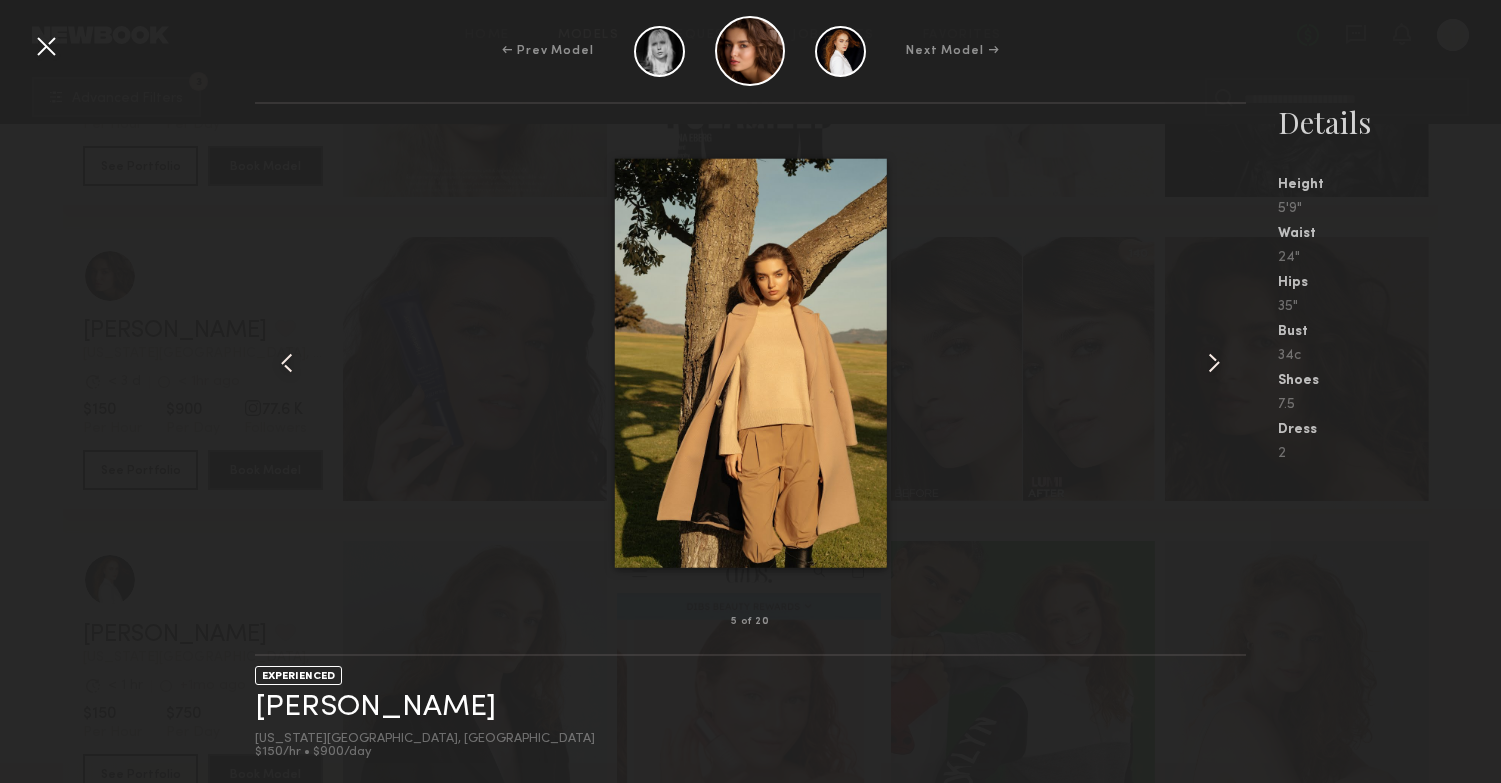 click at bounding box center (1214, 363) 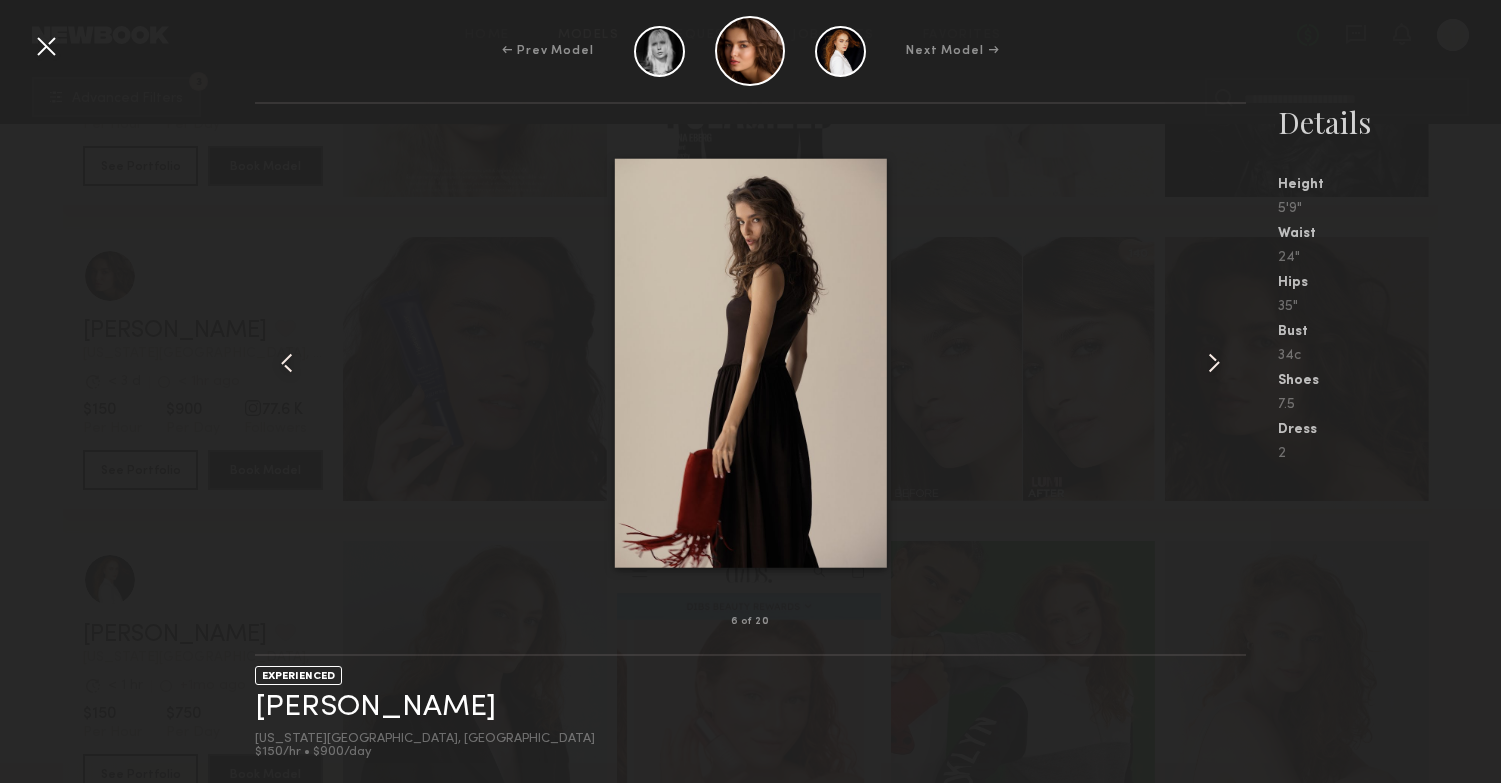 click at bounding box center [1214, 363] 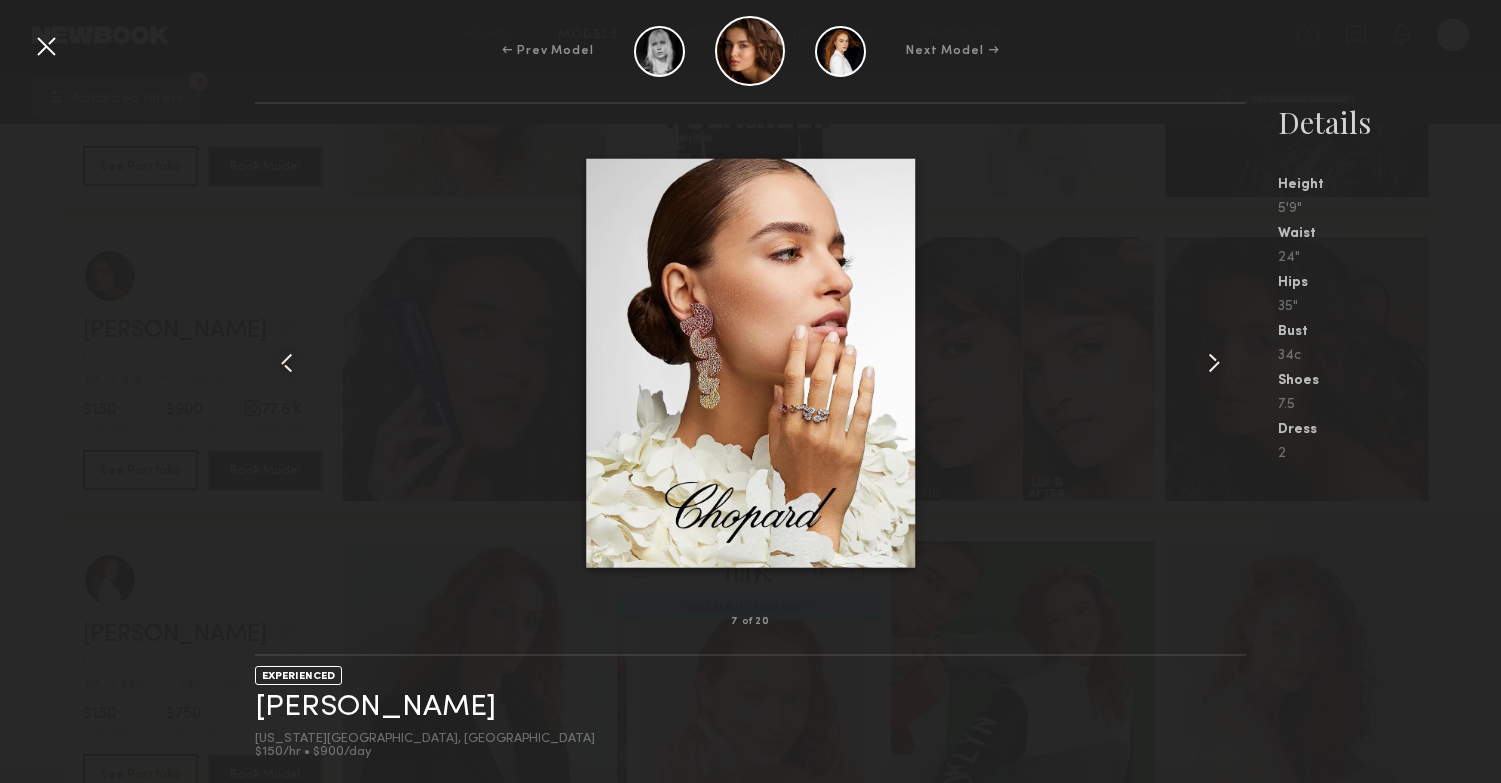 click at bounding box center [46, 46] 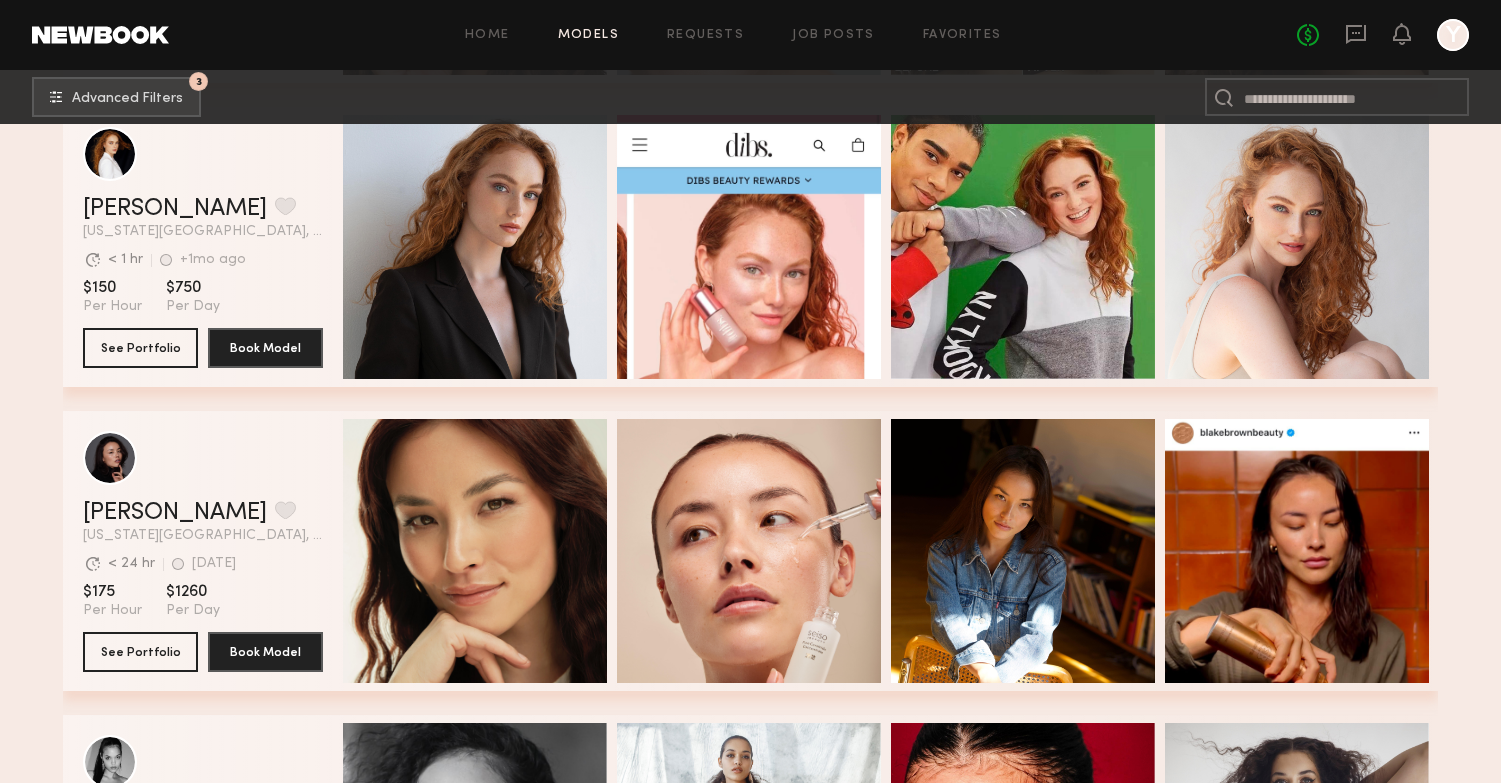 scroll, scrollTop: 6444, scrollLeft: 0, axis: vertical 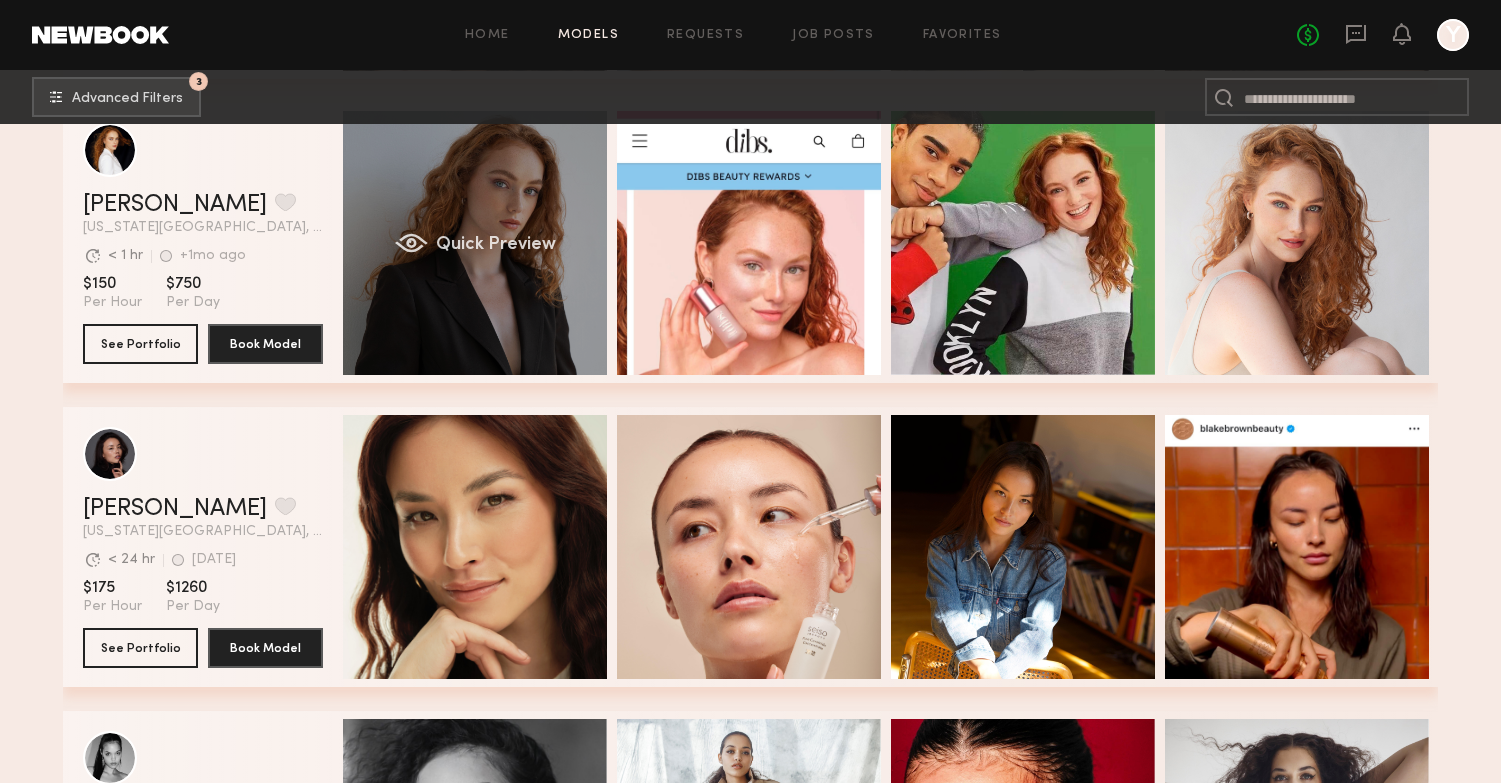 click on "Quick Preview" 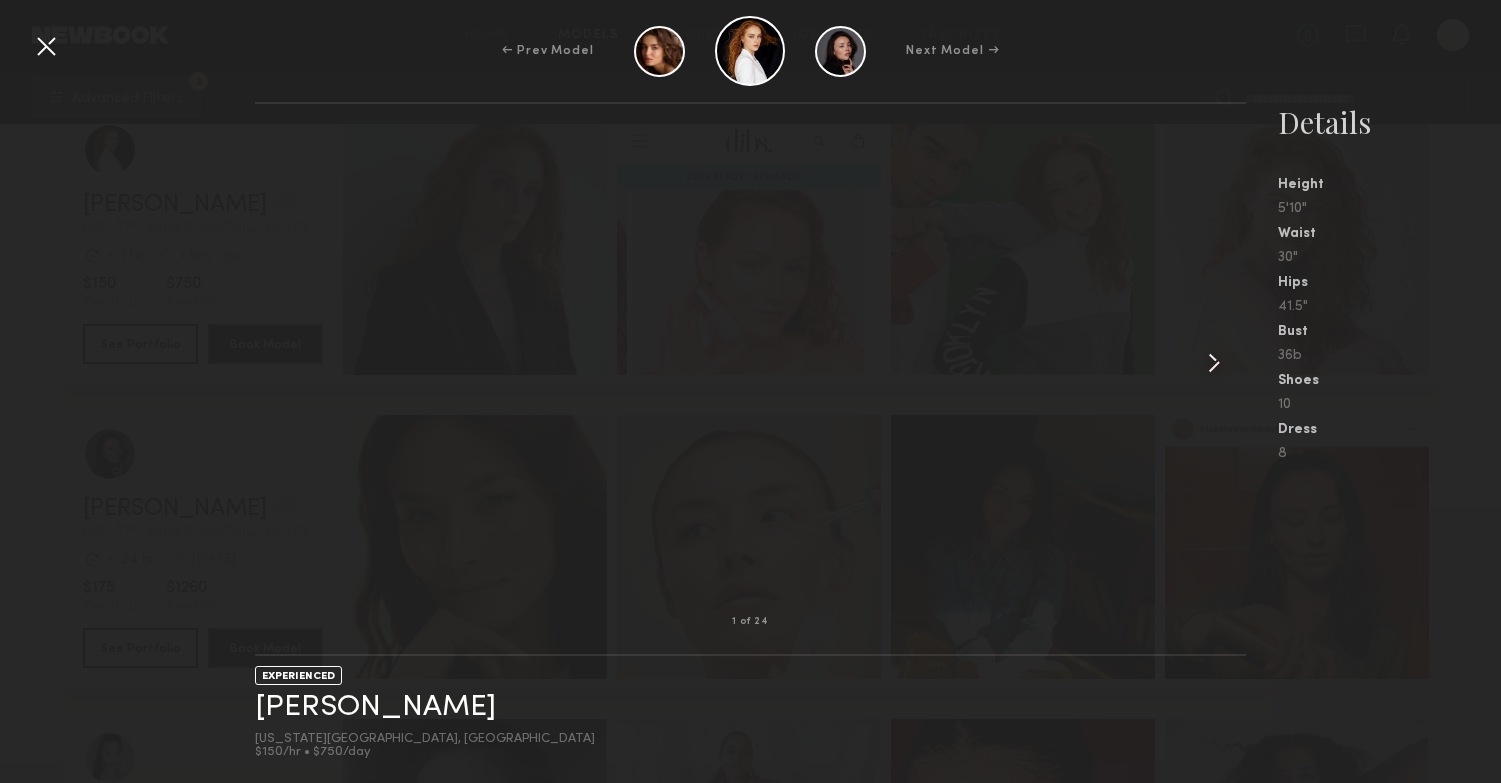 click at bounding box center [1214, 363] 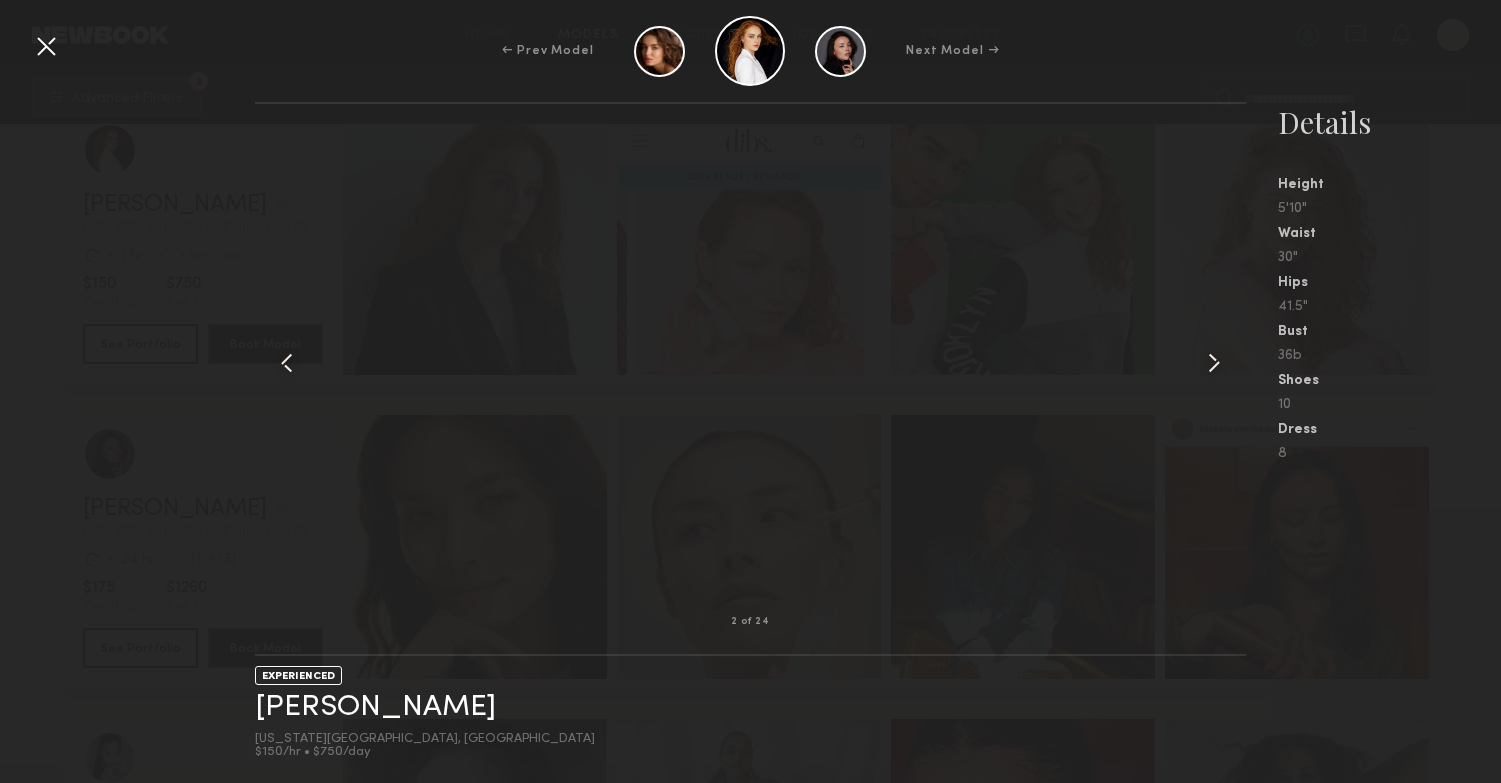 click at bounding box center (46, 46) 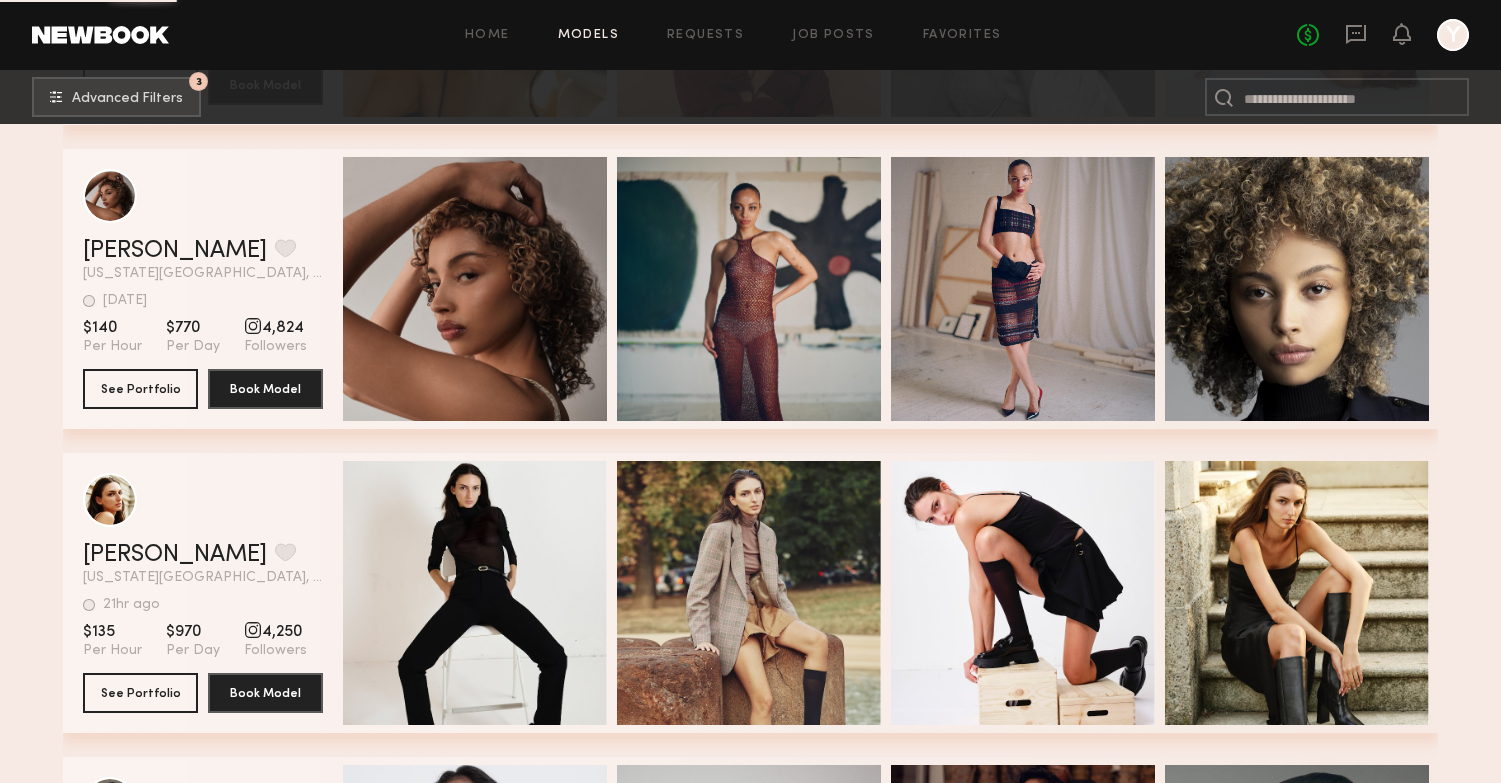 scroll, scrollTop: 17351, scrollLeft: 0, axis: vertical 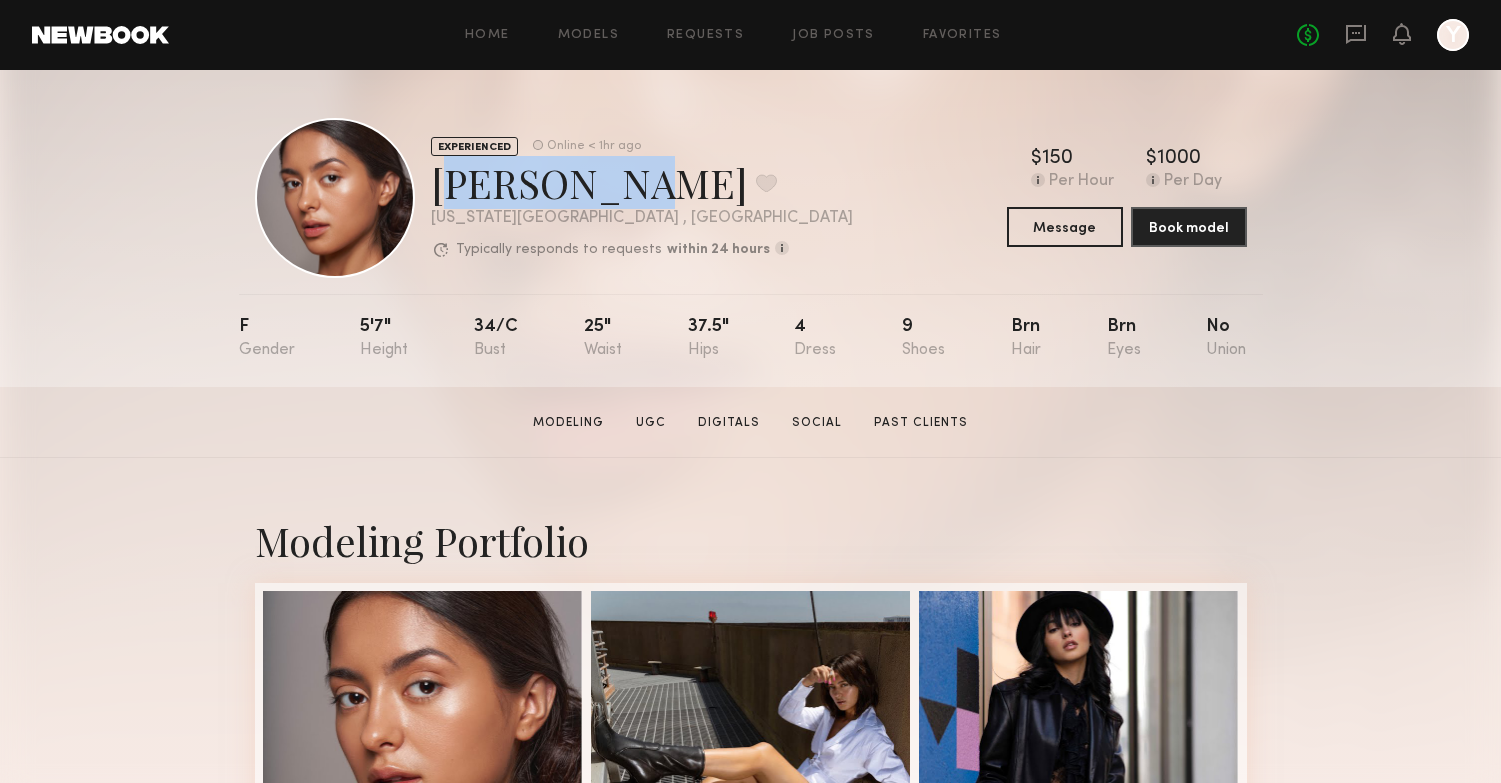 drag, startPoint x: 434, startPoint y: 185, endPoint x: 617, endPoint y: 184, distance: 183.00273 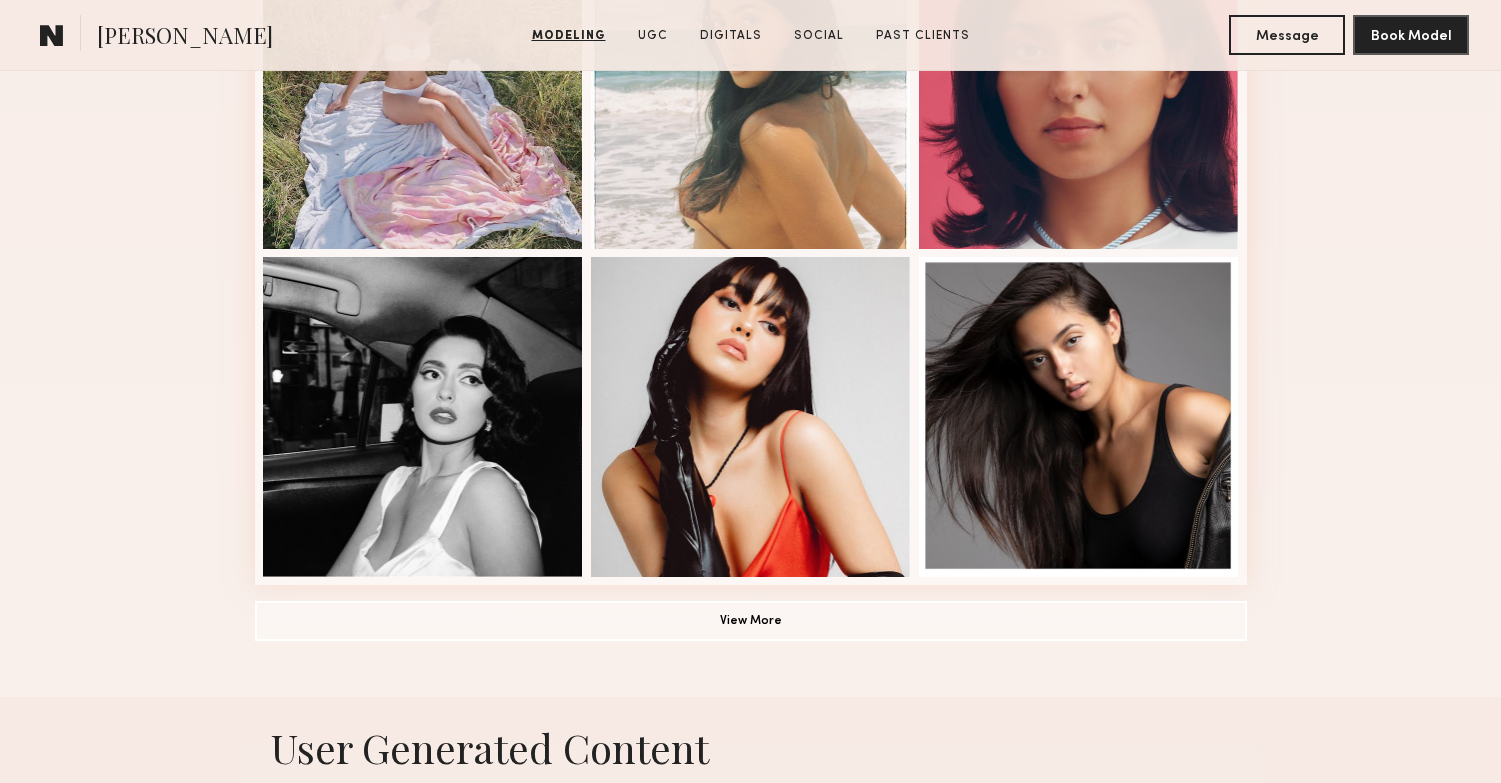 scroll, scrollTop: 1382, scrollLeft: 0, axis: vertical 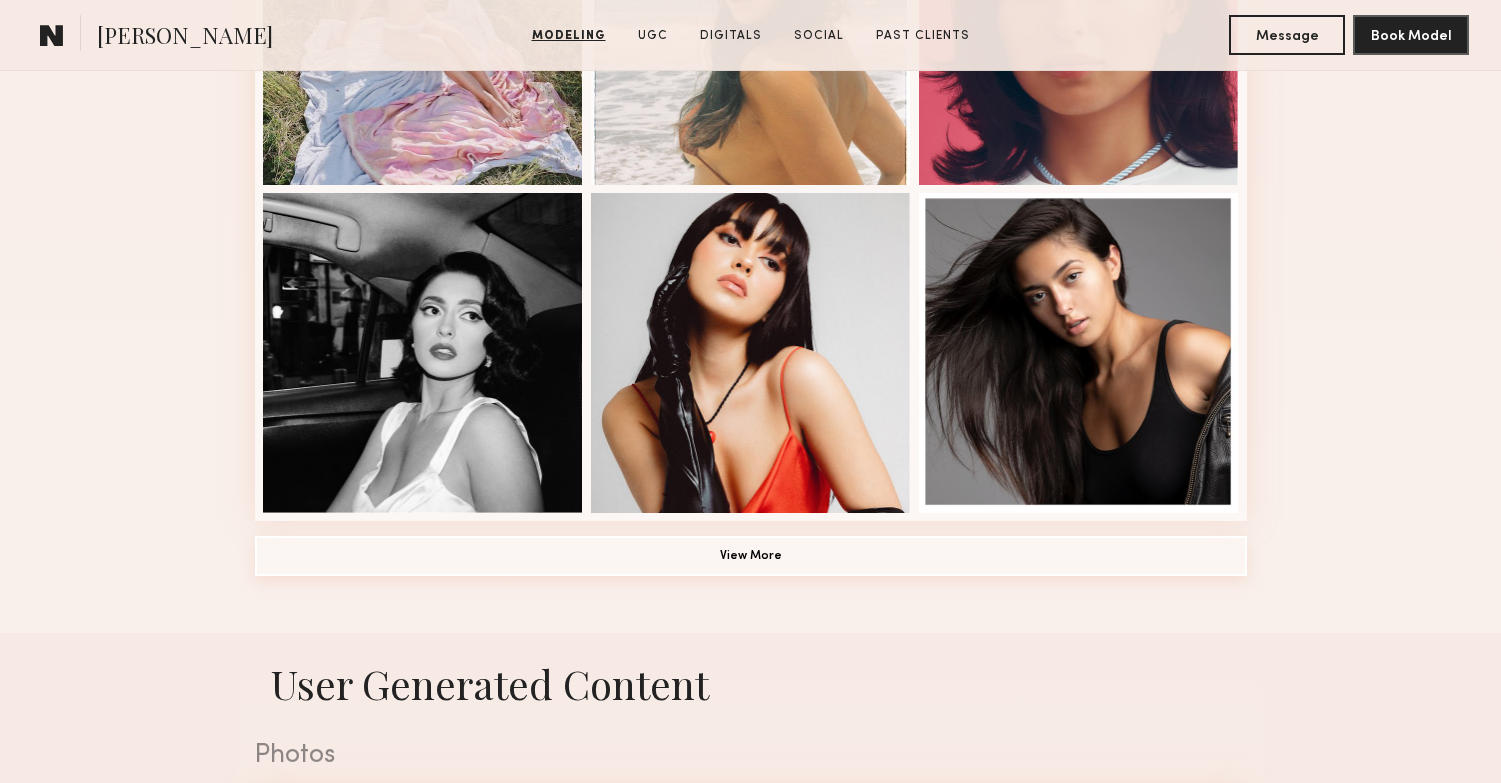 click on "View More" 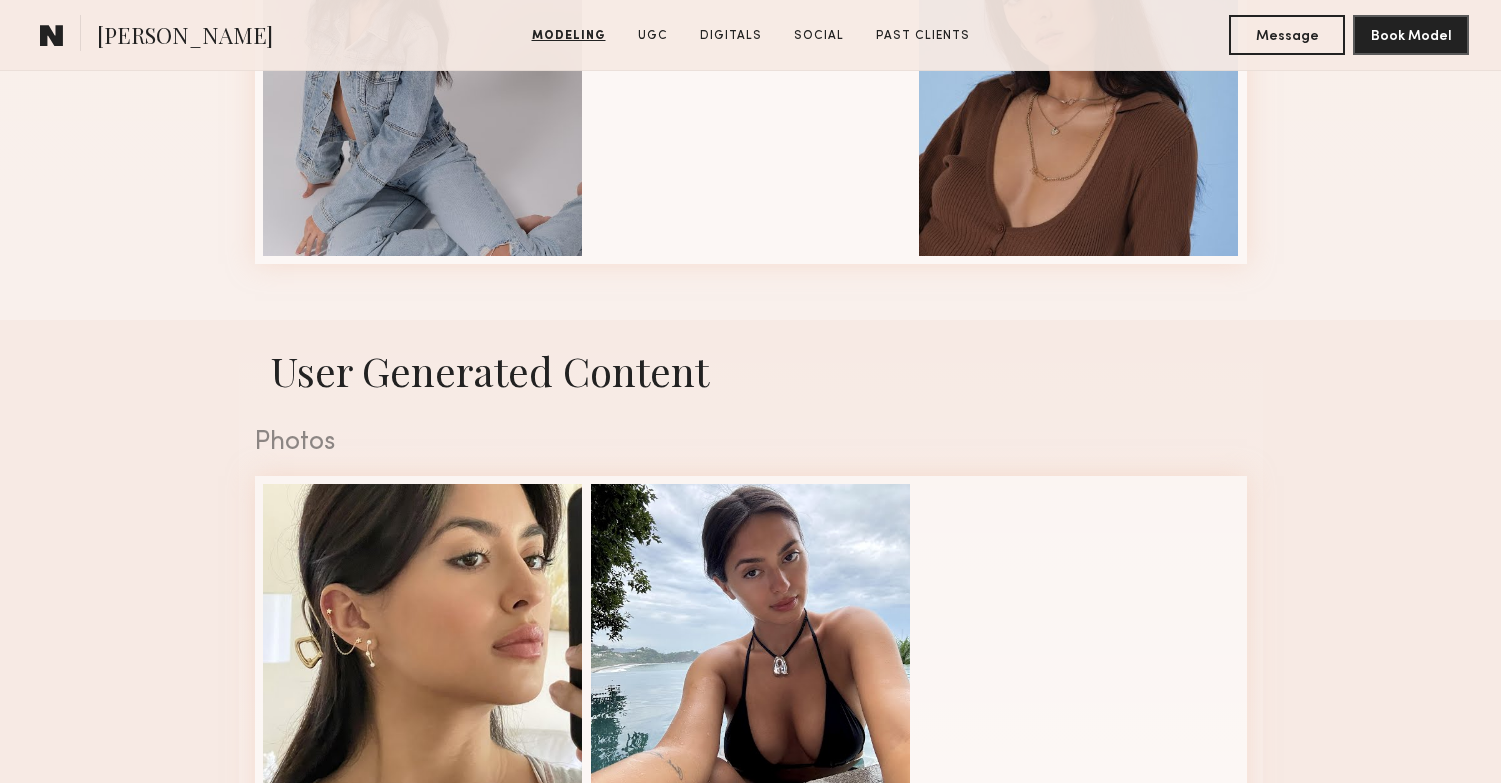 scroll, scrollTop: 2814, scrollLeft: 0, axis: vertical 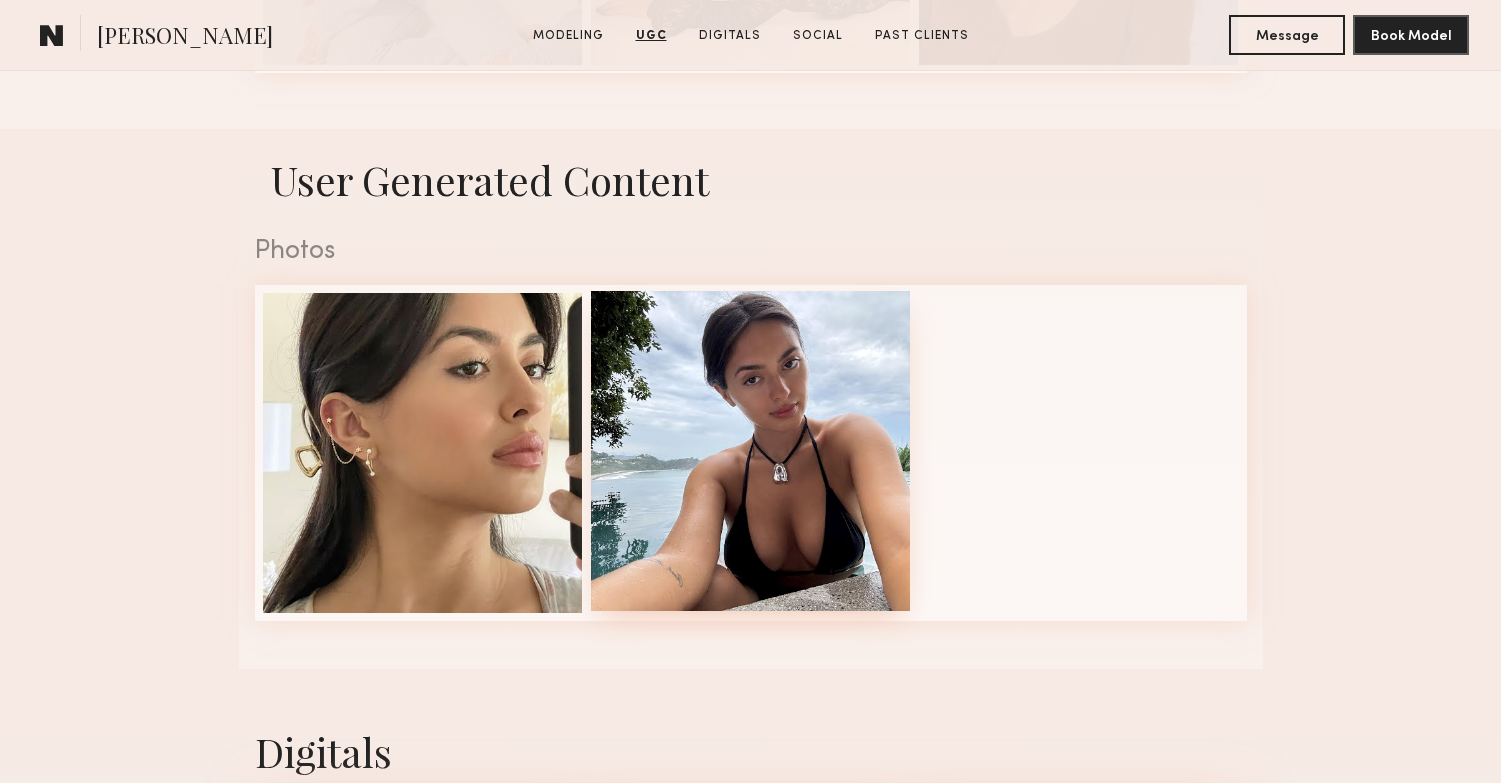 click 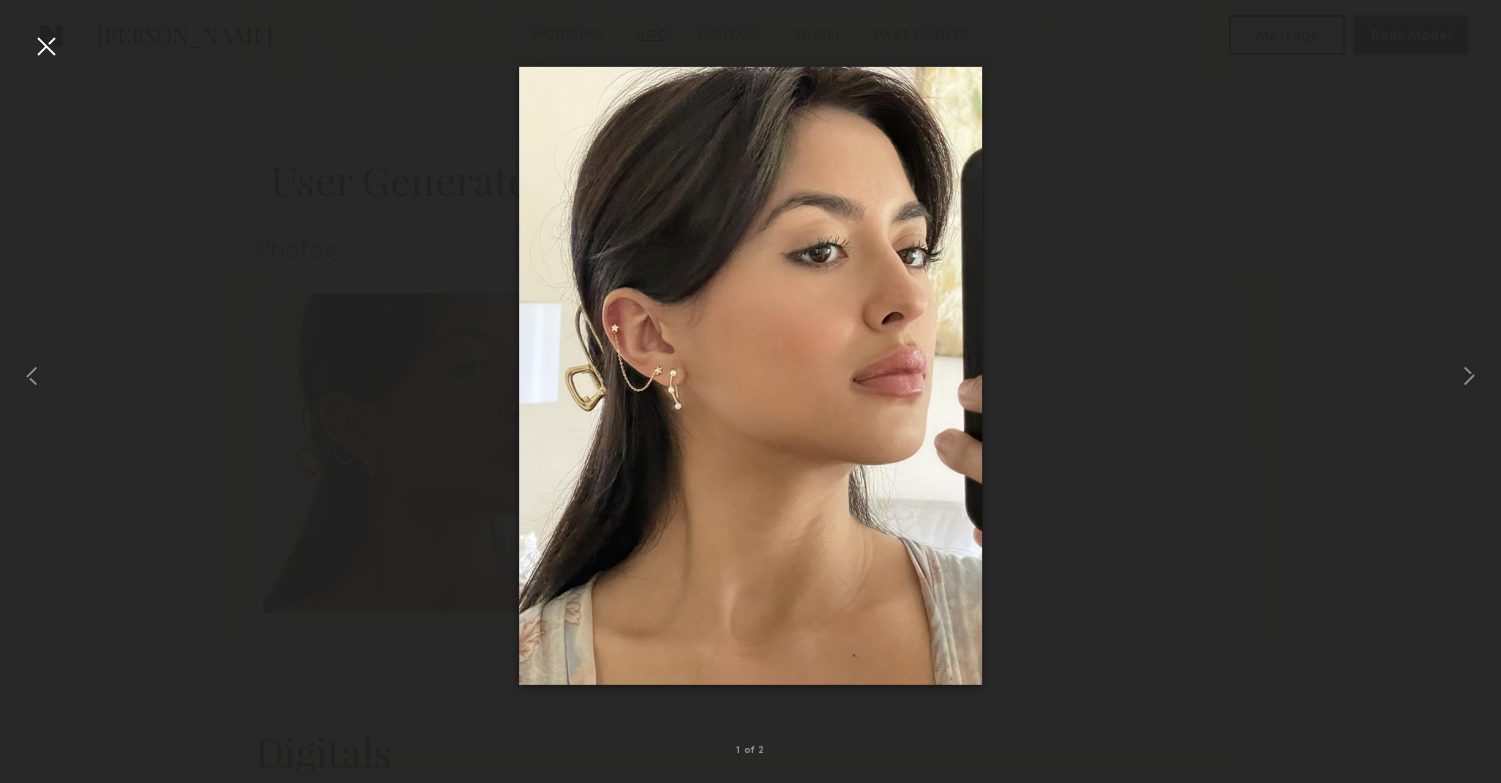 click at bounding box center [46, 46] 